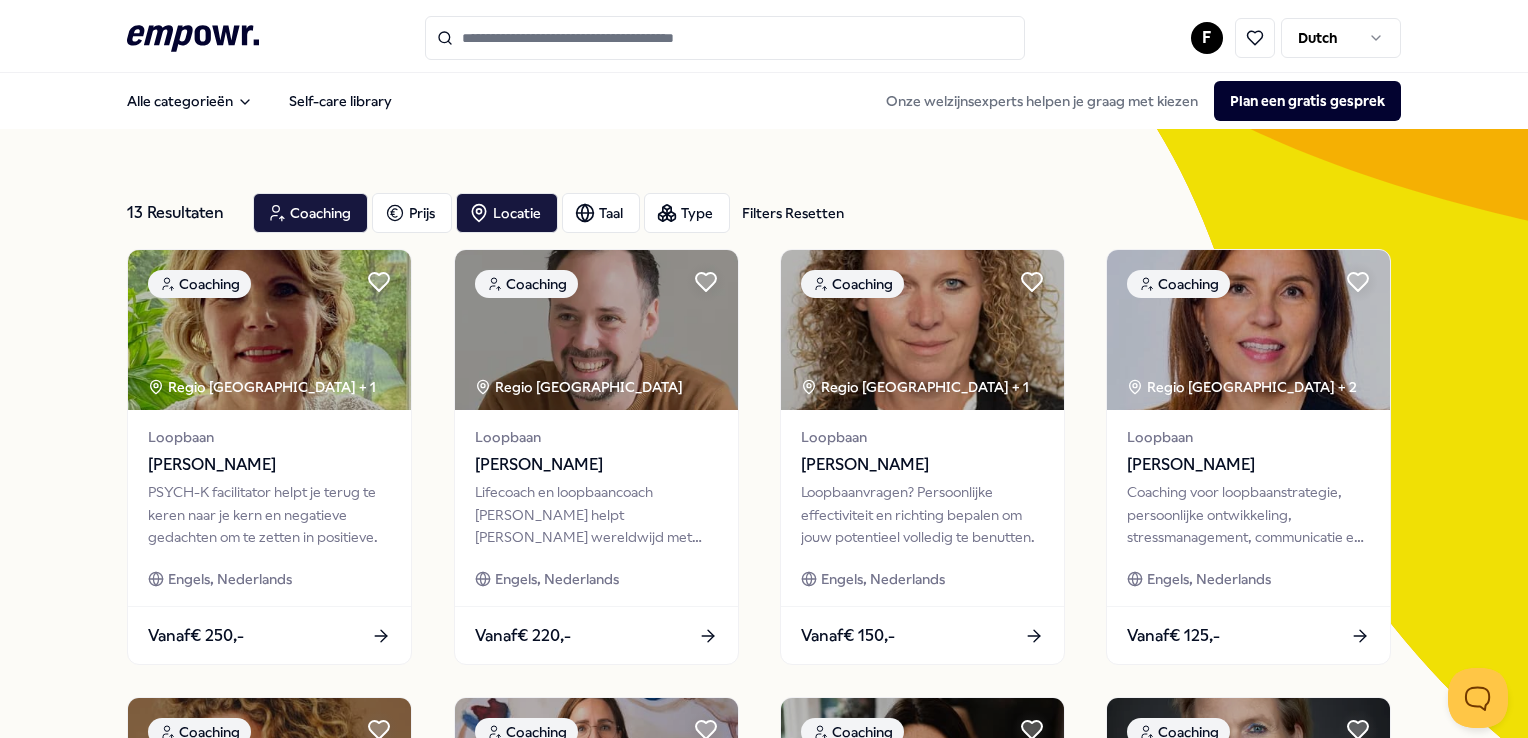 scroll, scrollTop: 0, scrollLeft: 0, axis: both 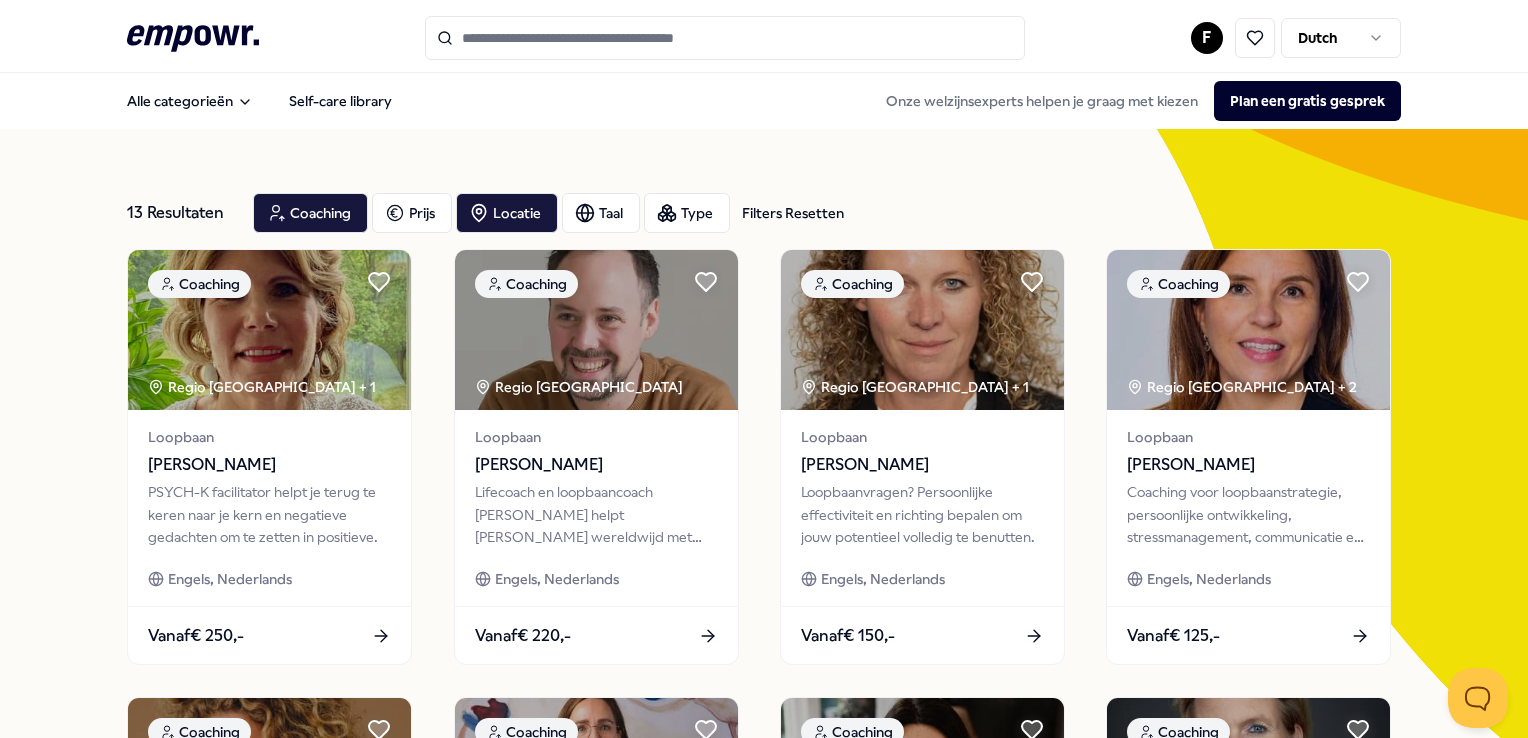 click at bounding box center [725, 38] 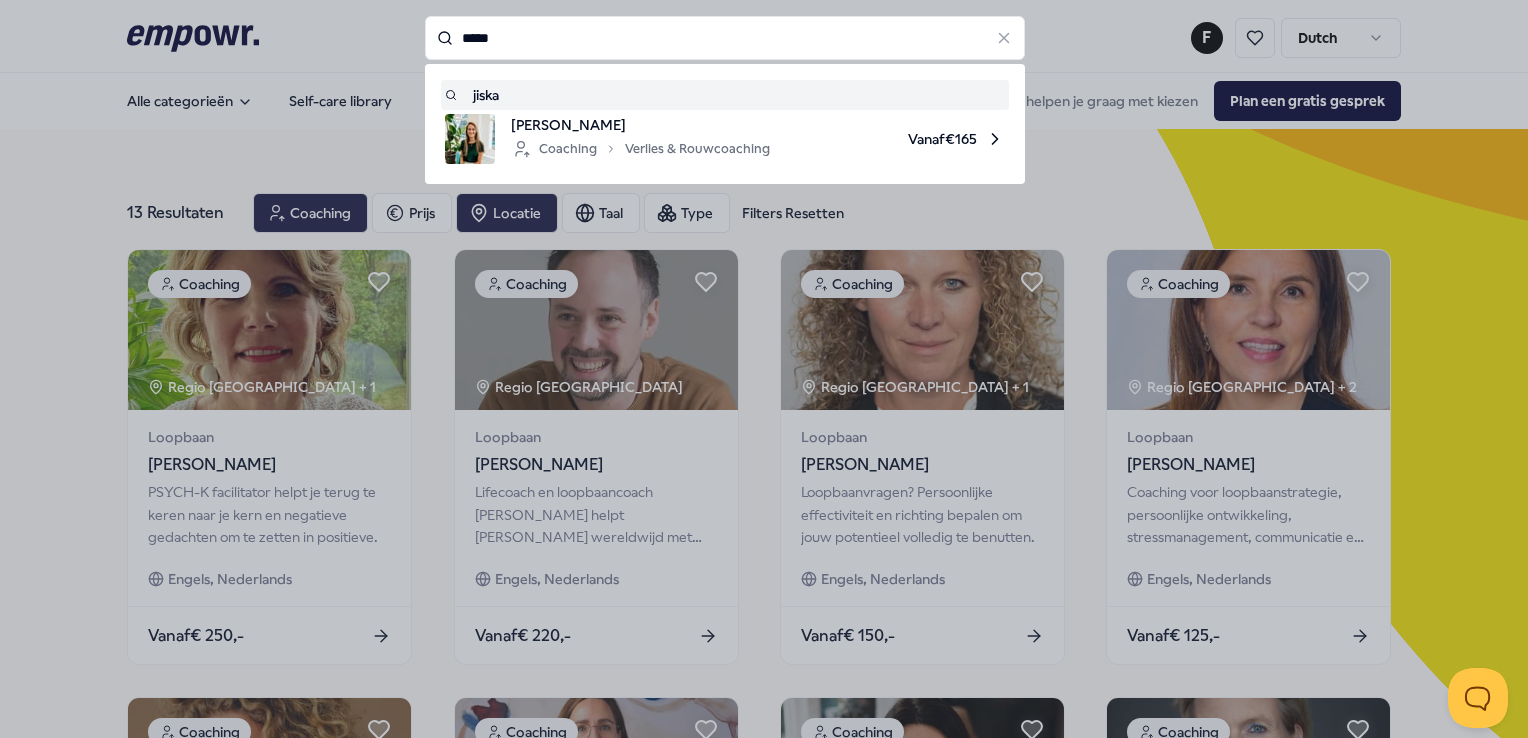 type on "*****" 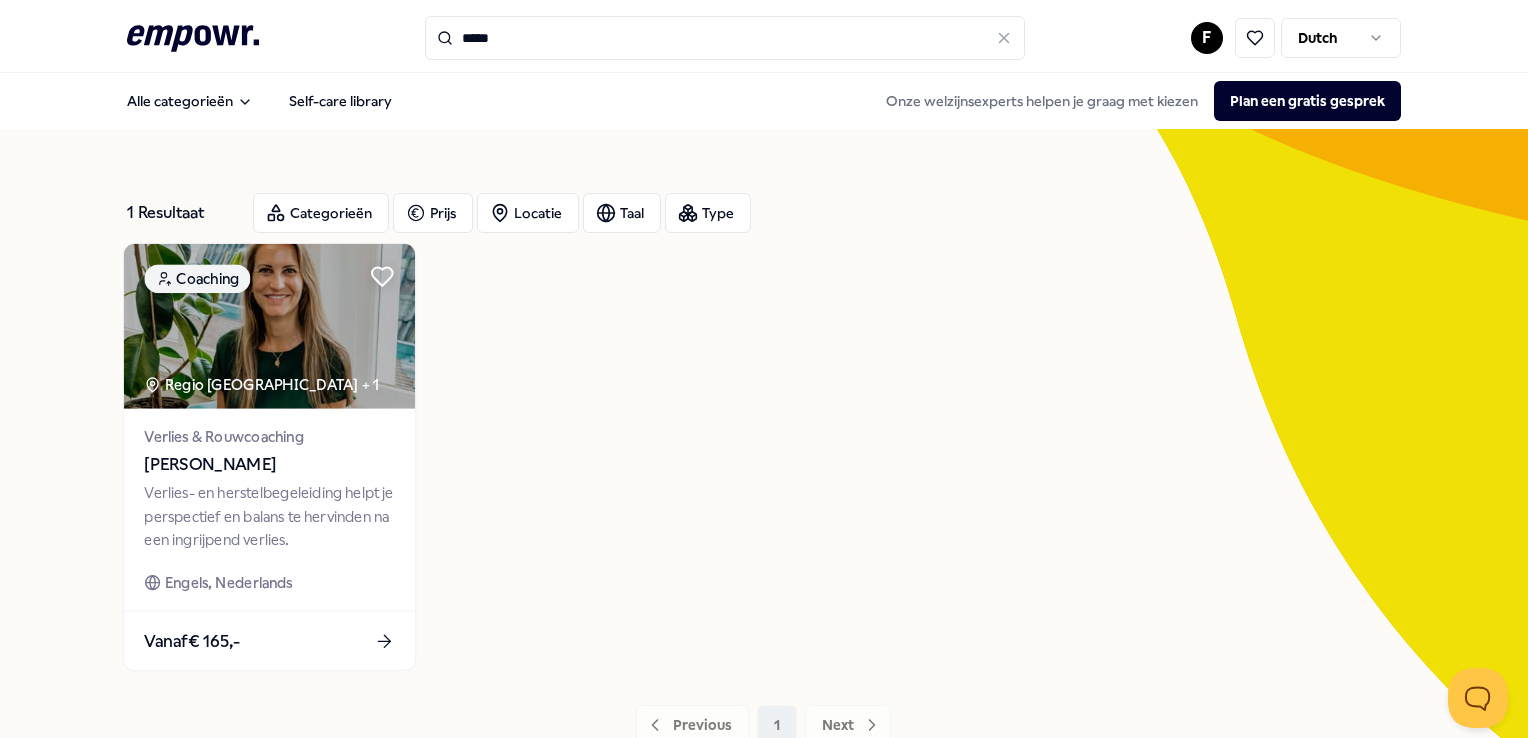 click at bounding box center (269, 326) 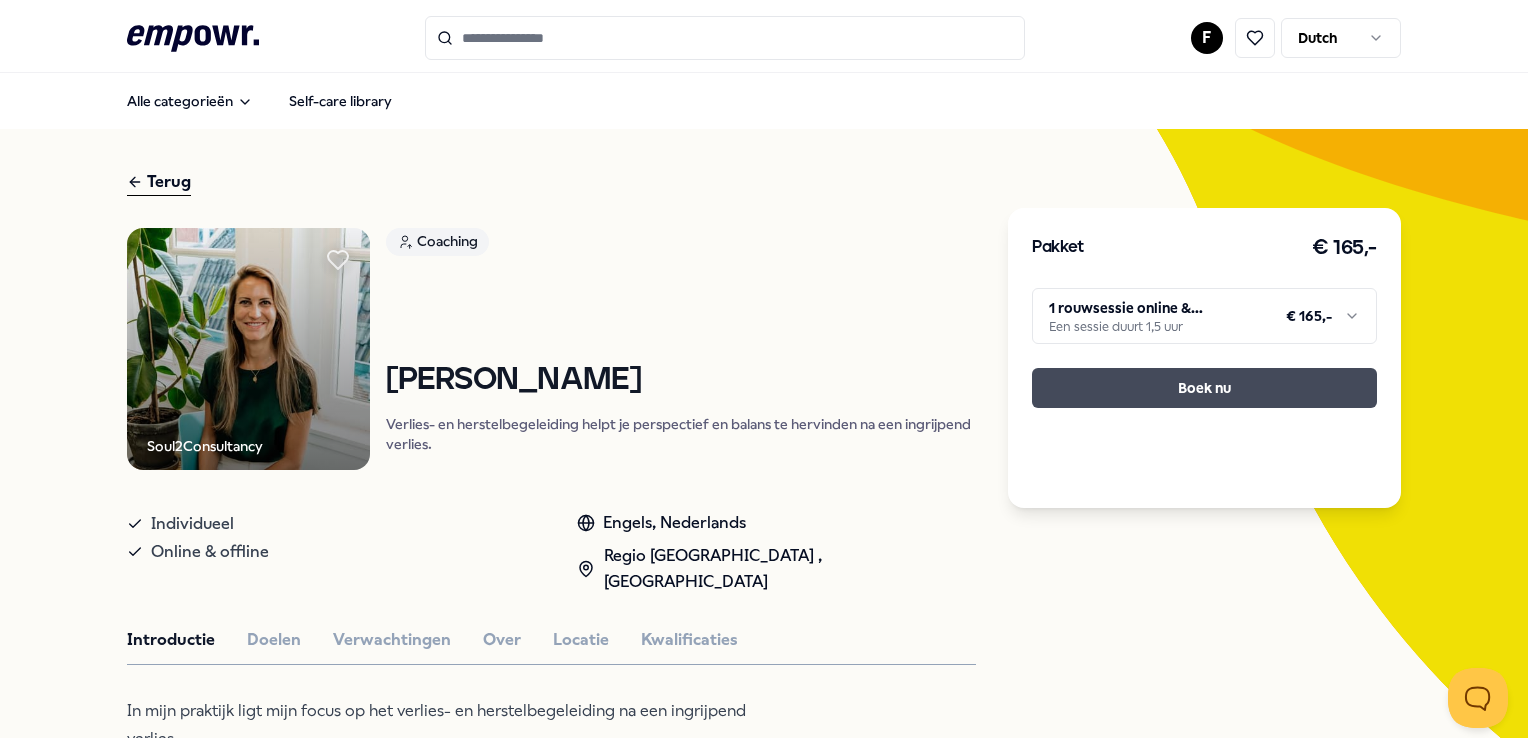click on "Boek nu" at bounding box center (1204, 388) 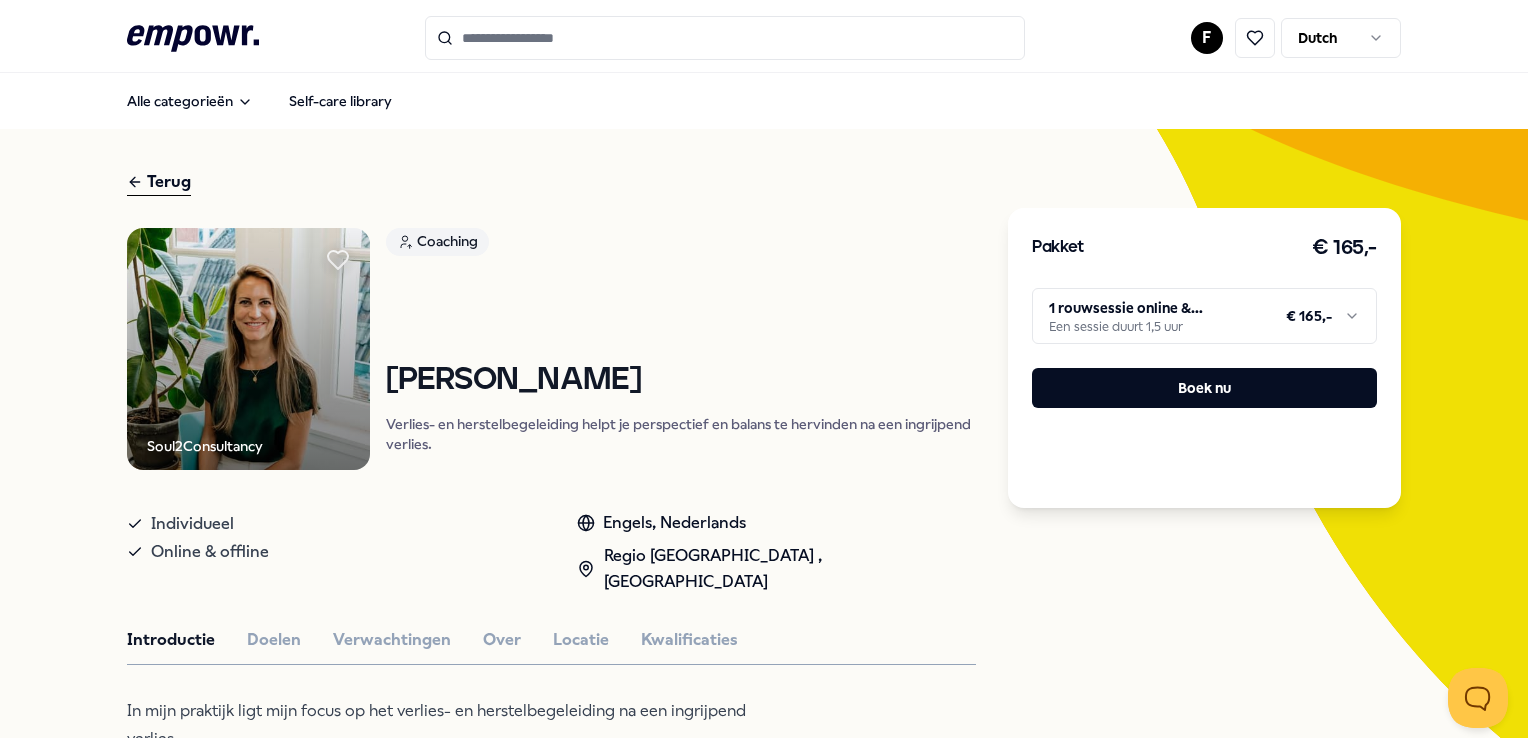 click on ".empowr-logo_svg__cls-1{fill:#03032f} F Dutch Alle categorieën   Self-care library Terug Soul2Consultancy Coaching Jiska [PERSON_NAME] Verlies- en herstelbegeleiding helpt je perspectief en balans te hervinden na een ingrijpend verlies. Individueel Online & offline [PERSON_NAME], [GEOGRAPHIC_DATA] , [GEOGRAPHIC_DATA]  Introductie Doelen Verwachtingen Over Locatie Kwalificaties In mijn praktijk ligt mijn focus op het verlies- en herstelbegeleiding na een ingrijpend verlies. Iedereen komt in het leven op een punt dat je uit balans raakt; door verlies van een dierbare, verlies een relatie, gezondheid, relatie, werk of vertrouwen in het leven. Zo’n verlies zet je wereld op z’n kop en je denkt: “Hoe kom ik hier ooit weer uit?’ Verlies- en rouwbegeleiding helpt je in het omarmen van je verlies, het verlies dat zoveel aandacht nodig heeft.  Samen vinden wij een nieuwe stip op de horizon: Perspectief na een heftig rouwproces. Aanbevolen Coaching Stress Eke 't Mannetje  * Individueel
* Online / Offline Vanaf" at bounding box center (764, 369) 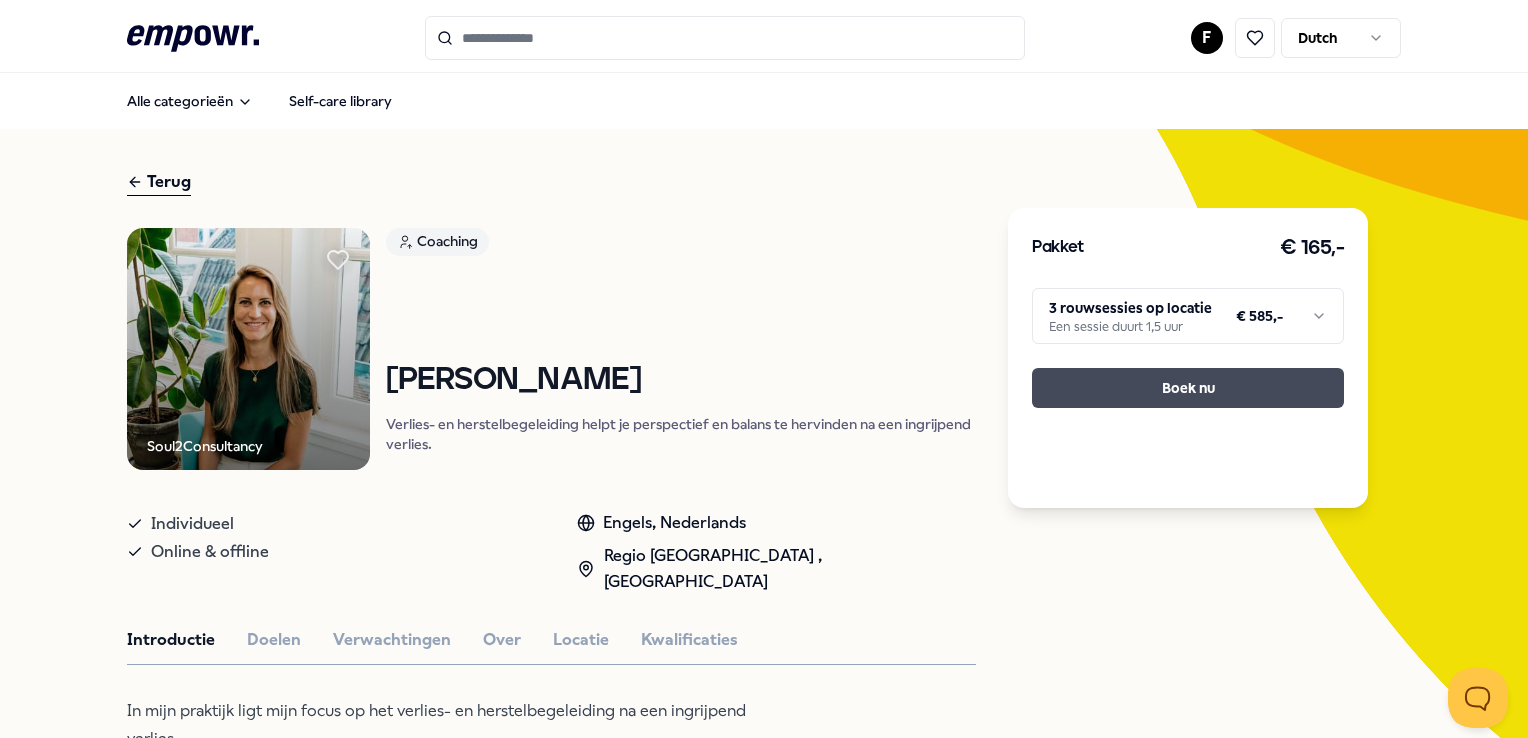 click on "Boek nu" at bounding box center [1188, 388] 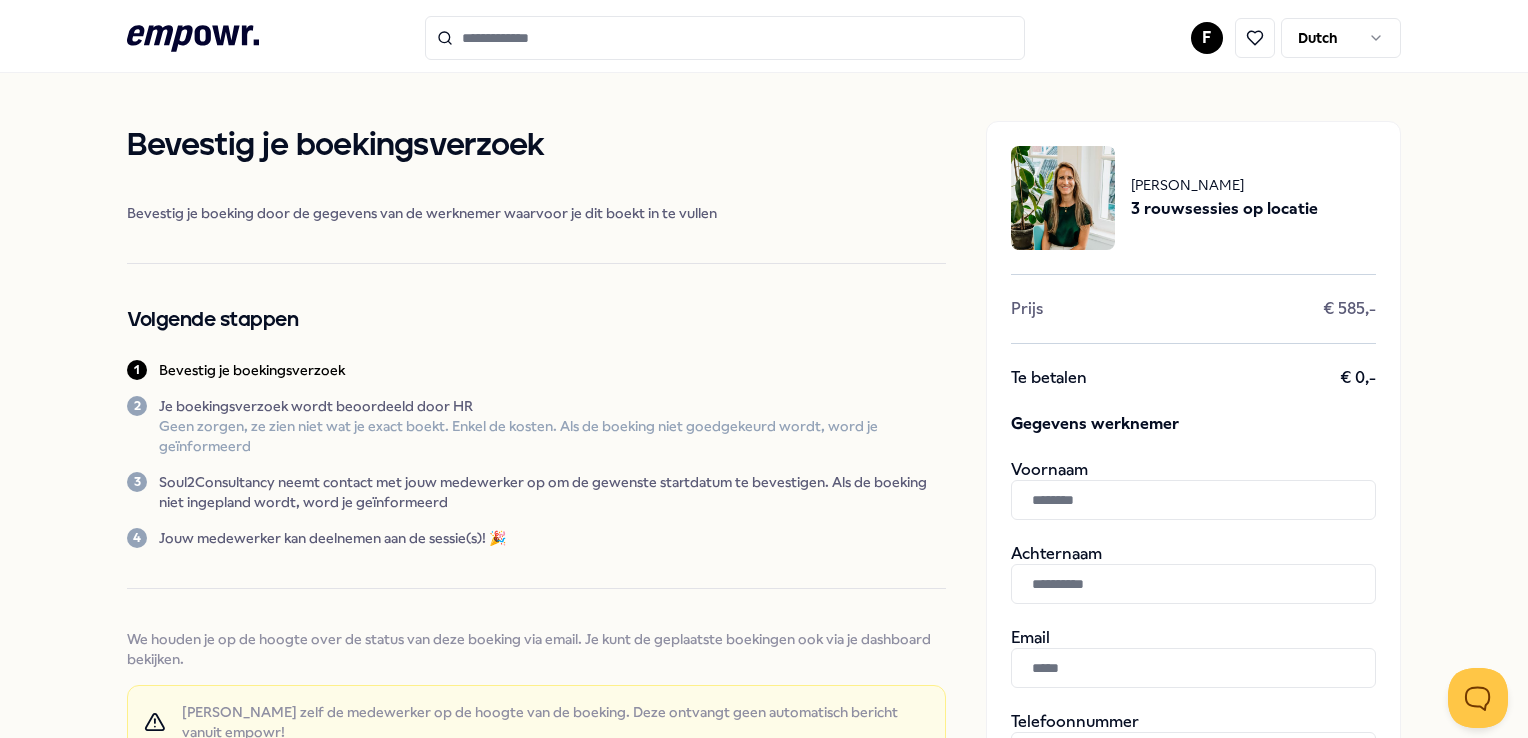 click at bounding box center [1193, 500] 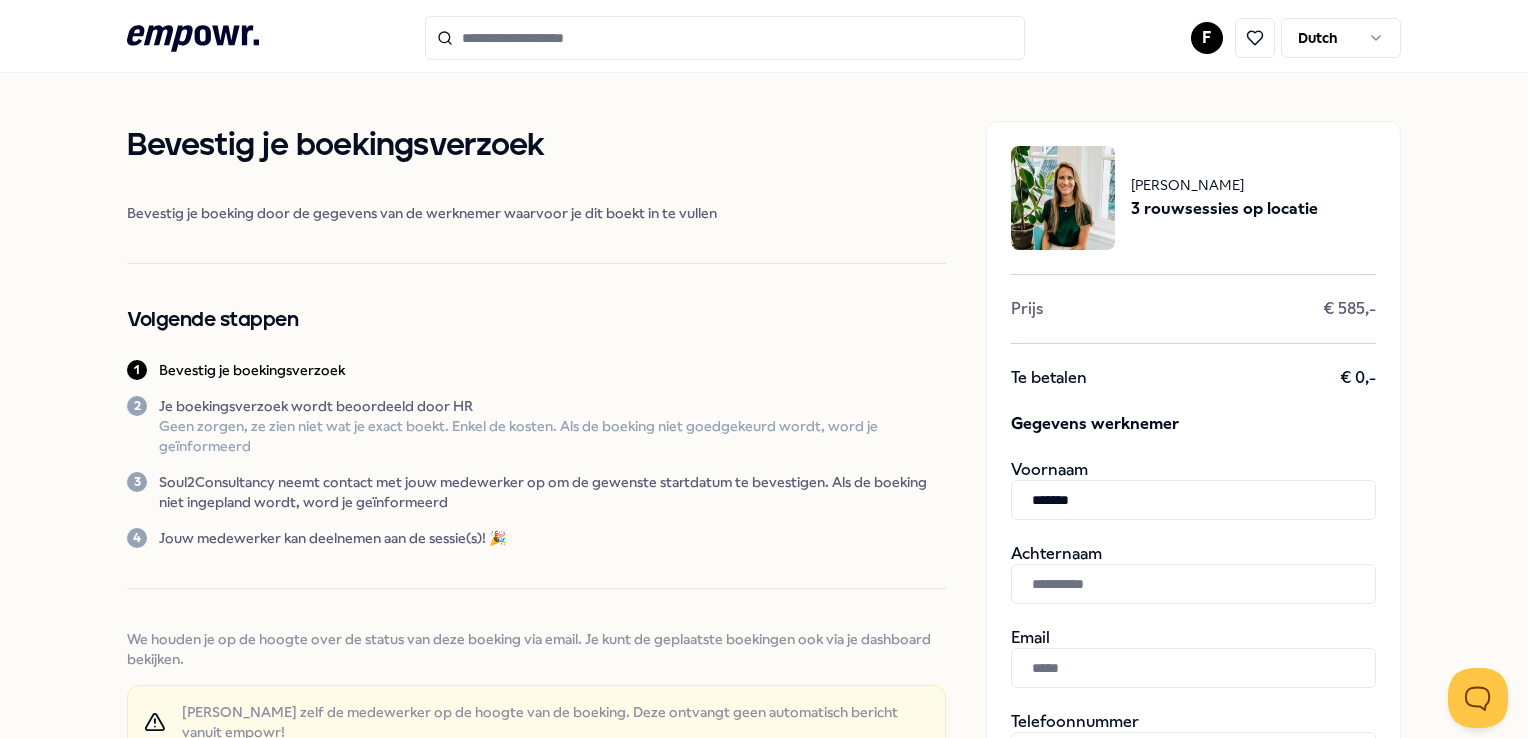 type on "*******" 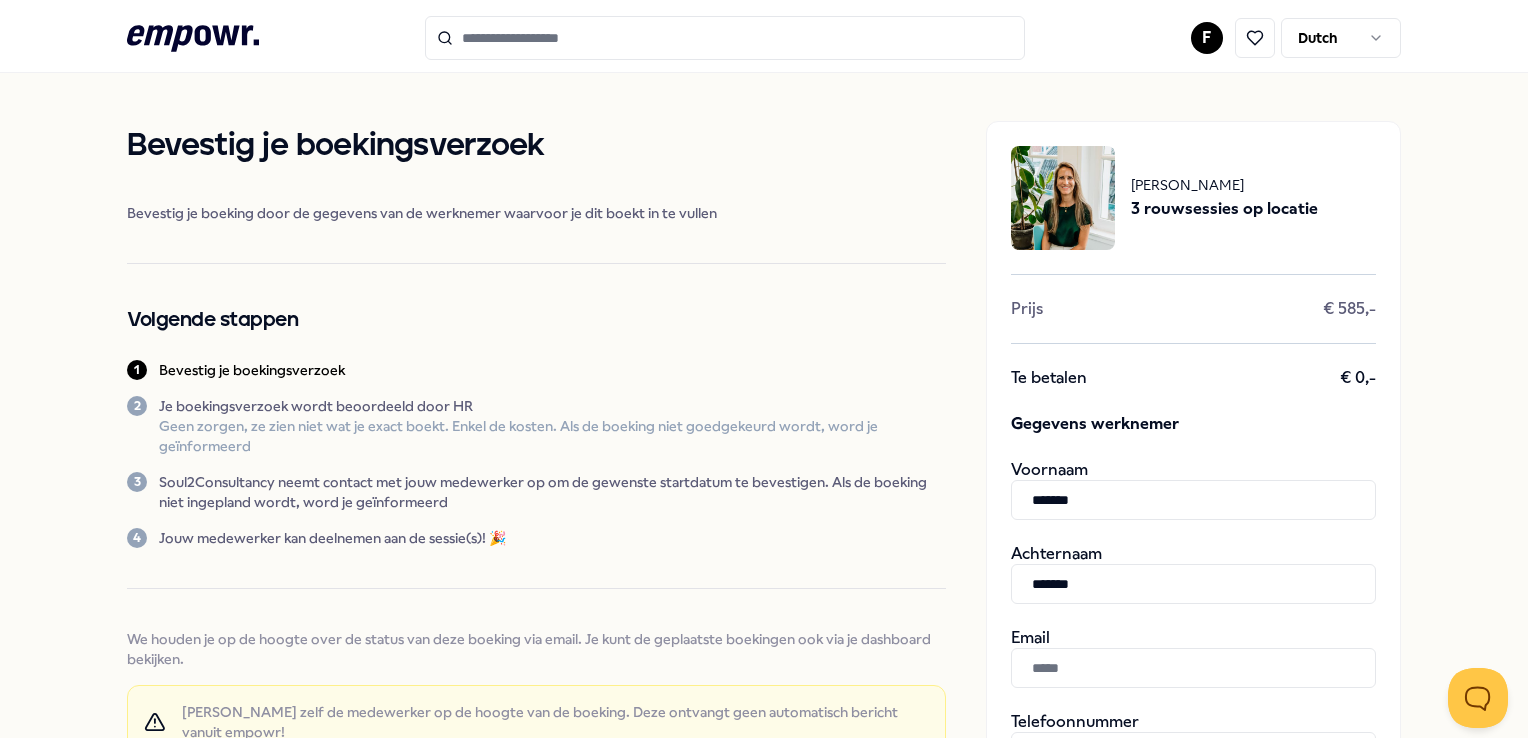 type on "*******" 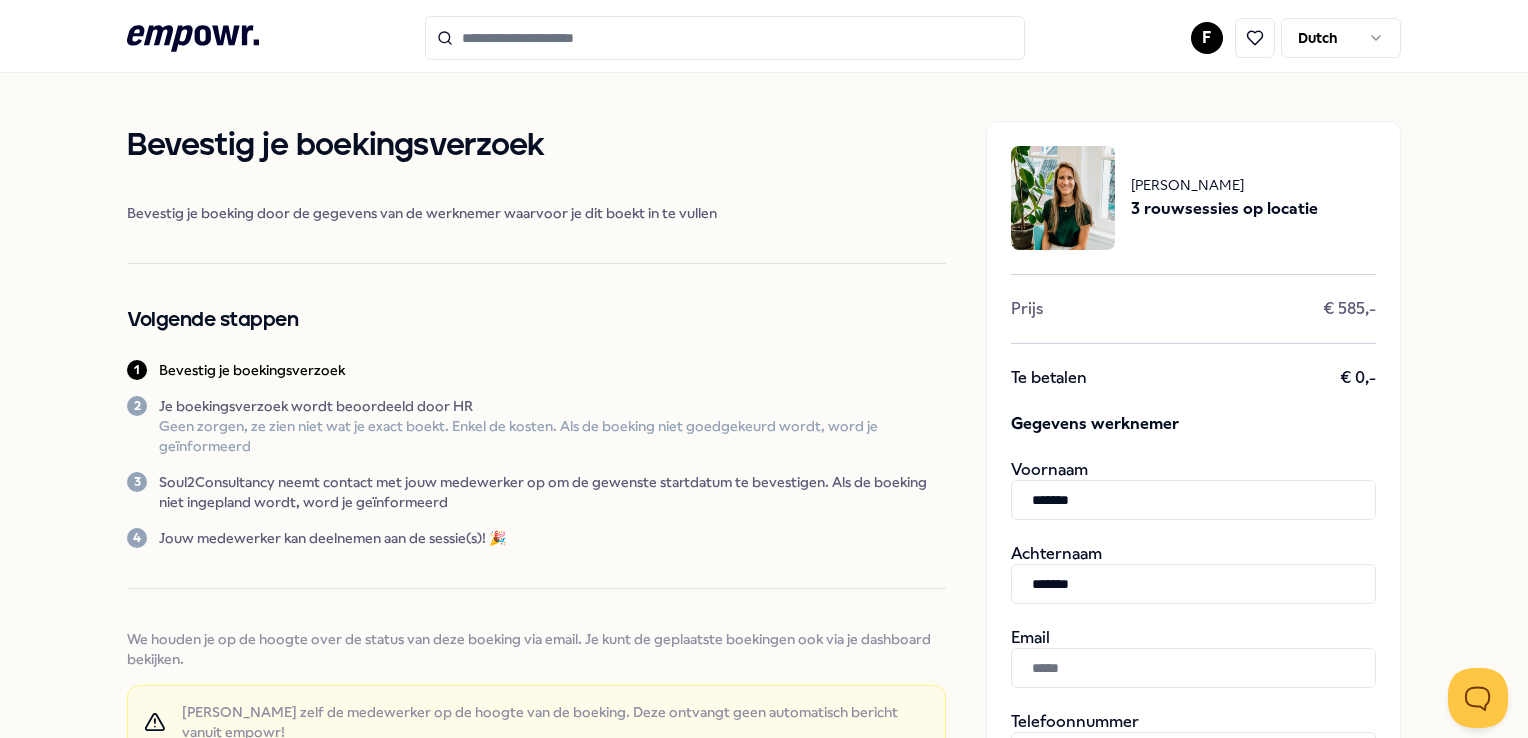paste on "**********" 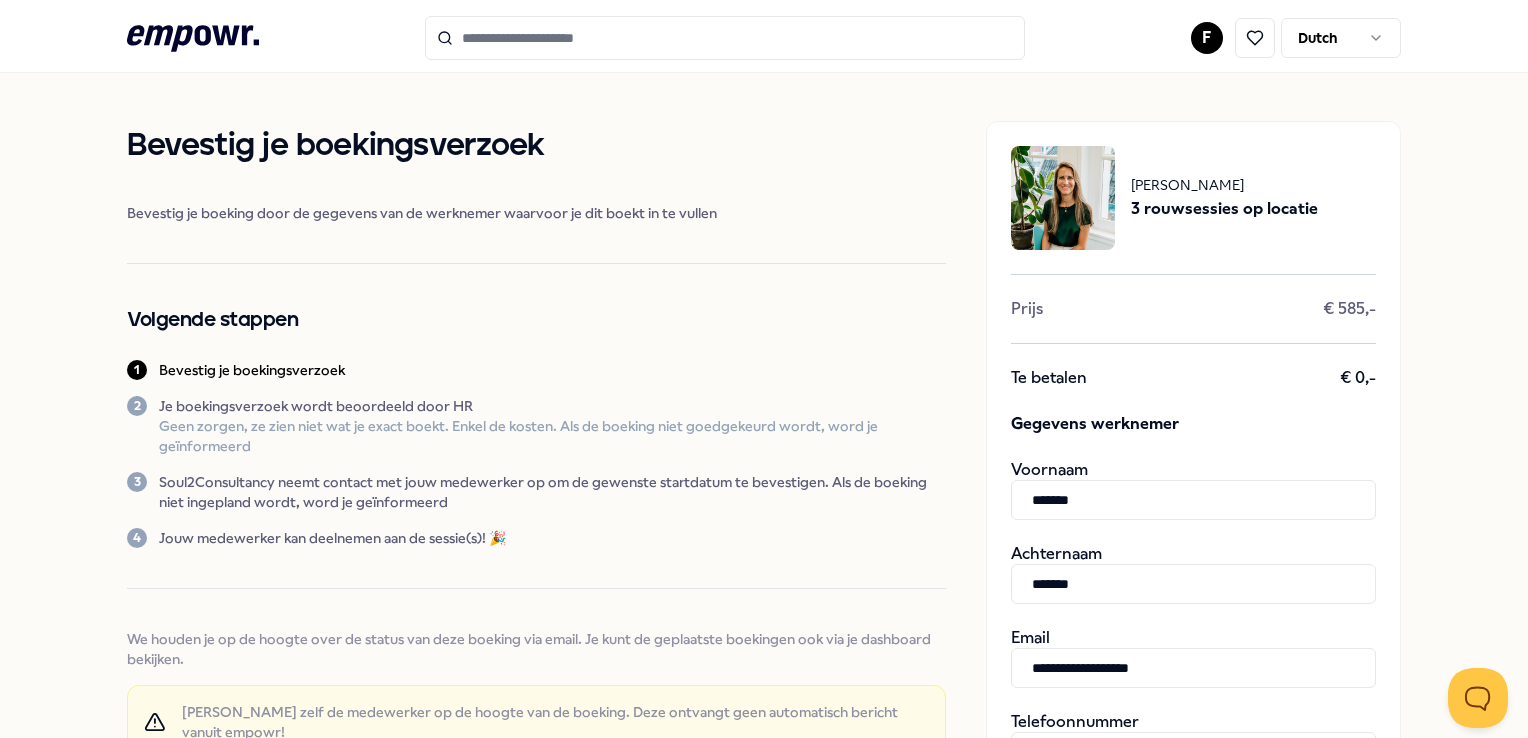 click on "**********" at bounding box center [1193, 668] 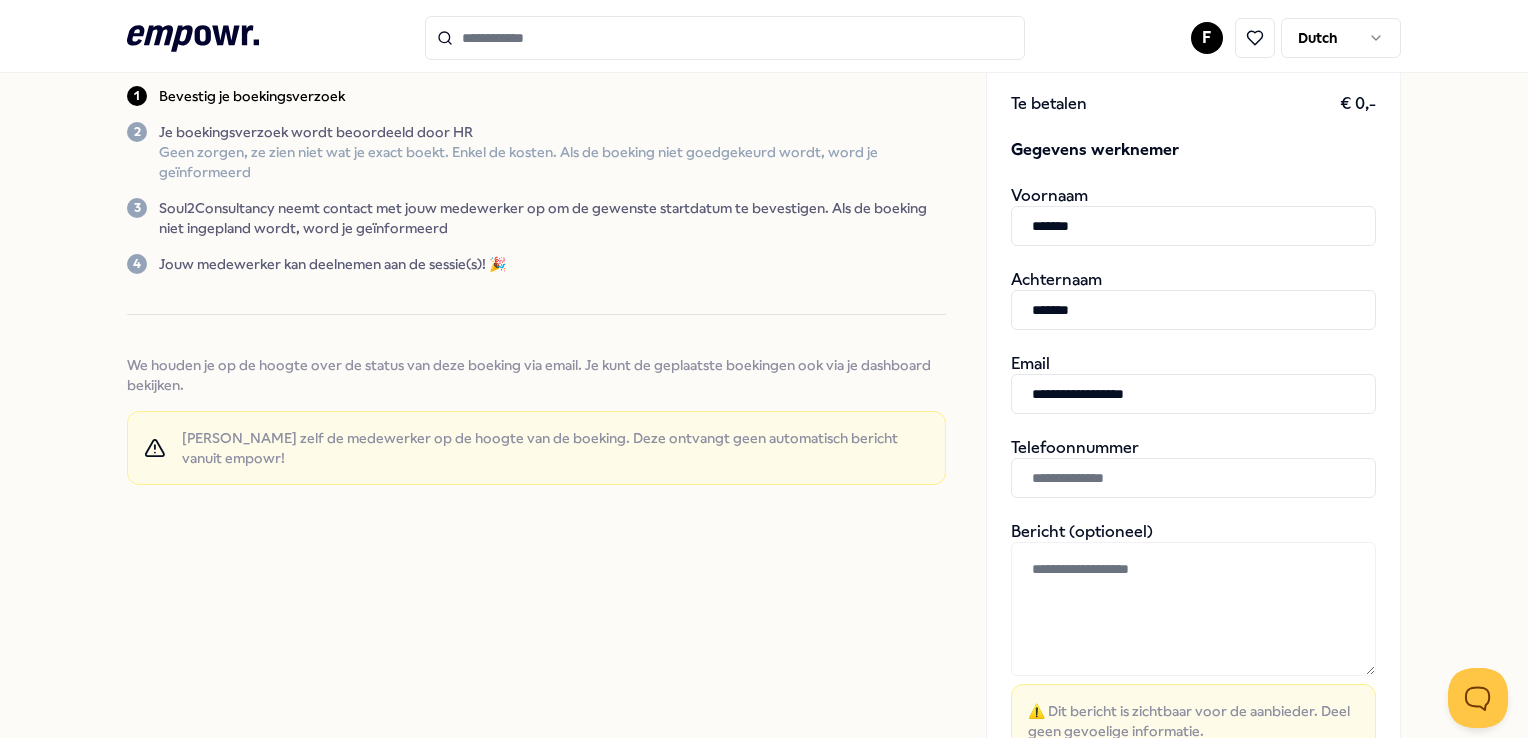 scroll, scrollTop: 300, scrollLeft: 0, axis: vertical 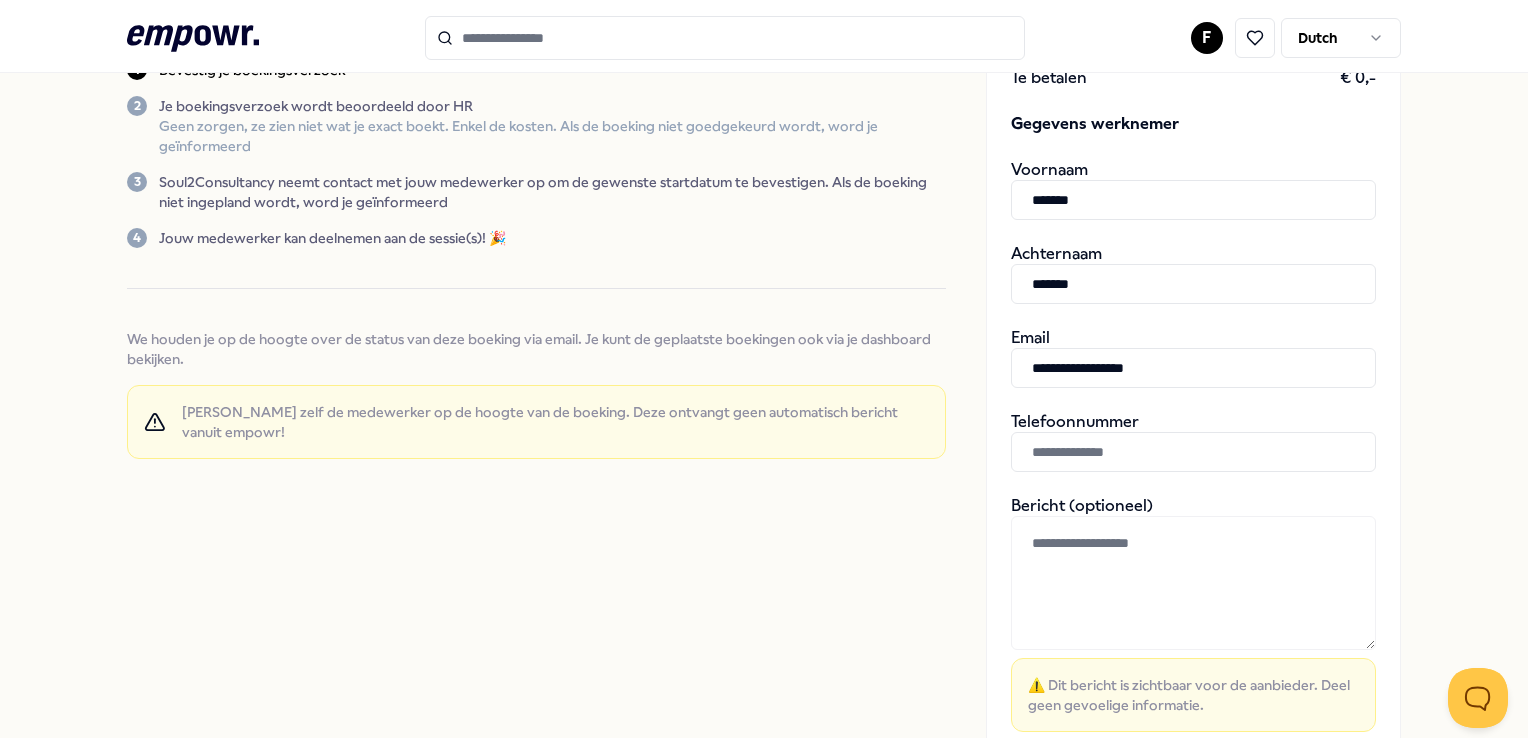 type on "**********" 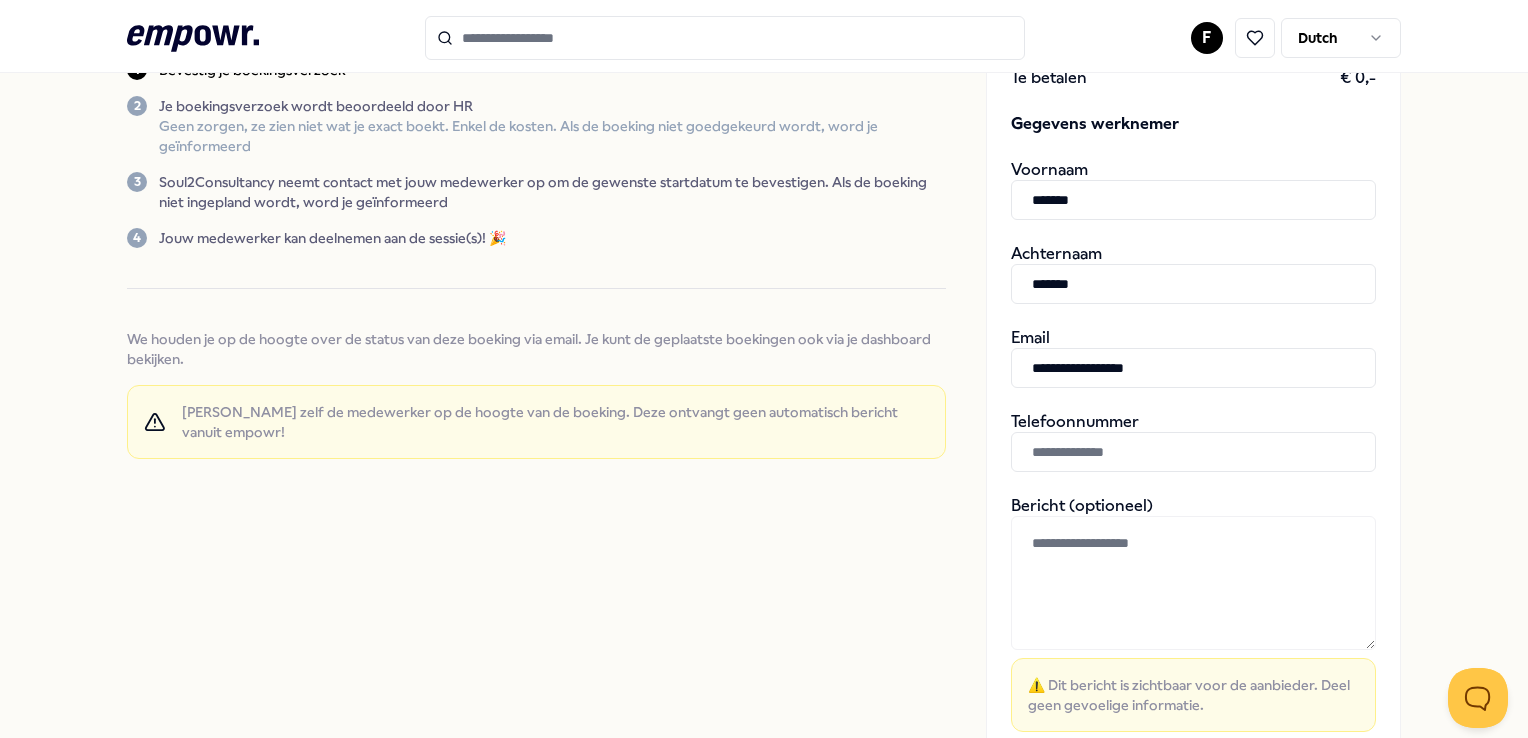 click at bounding box center (1193, 452) 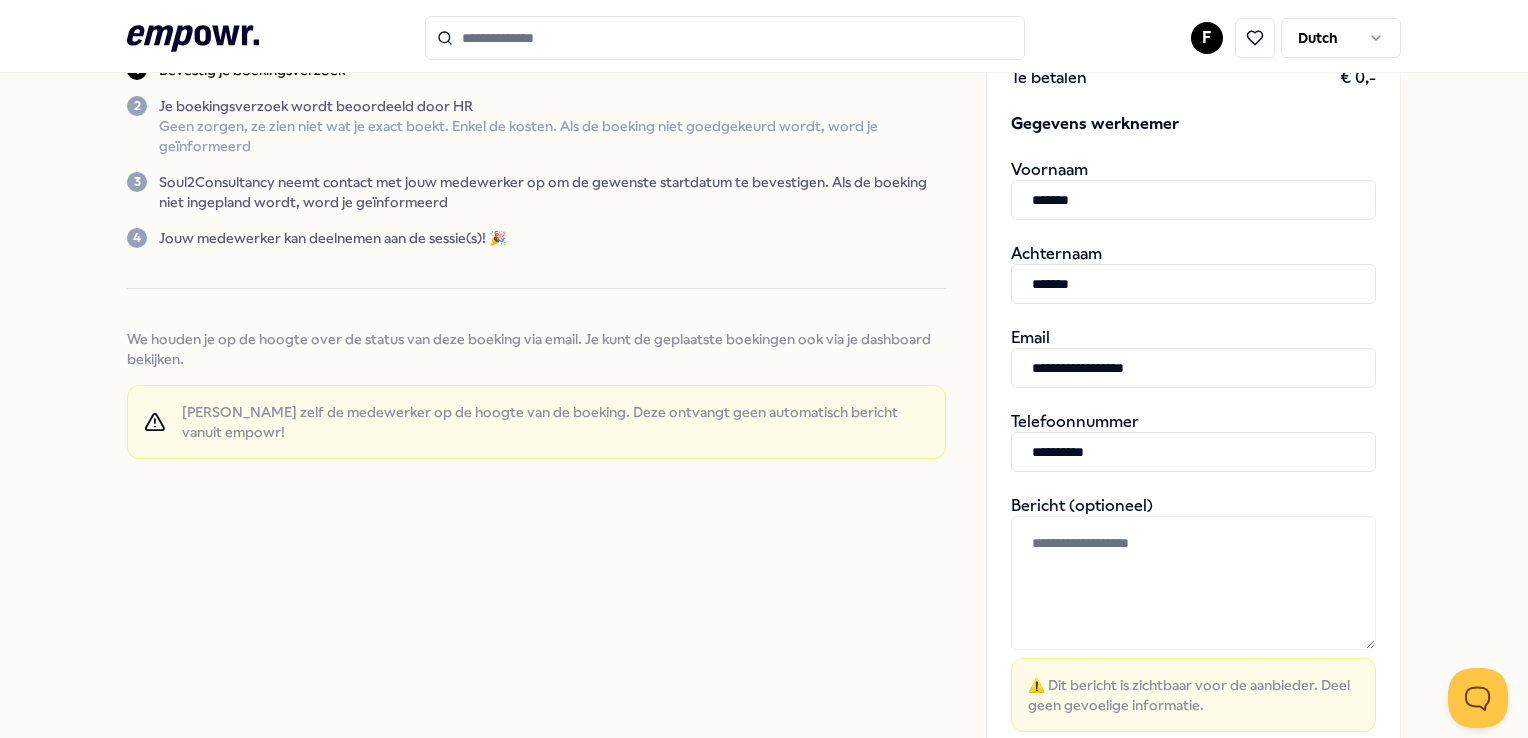 type on "**********" 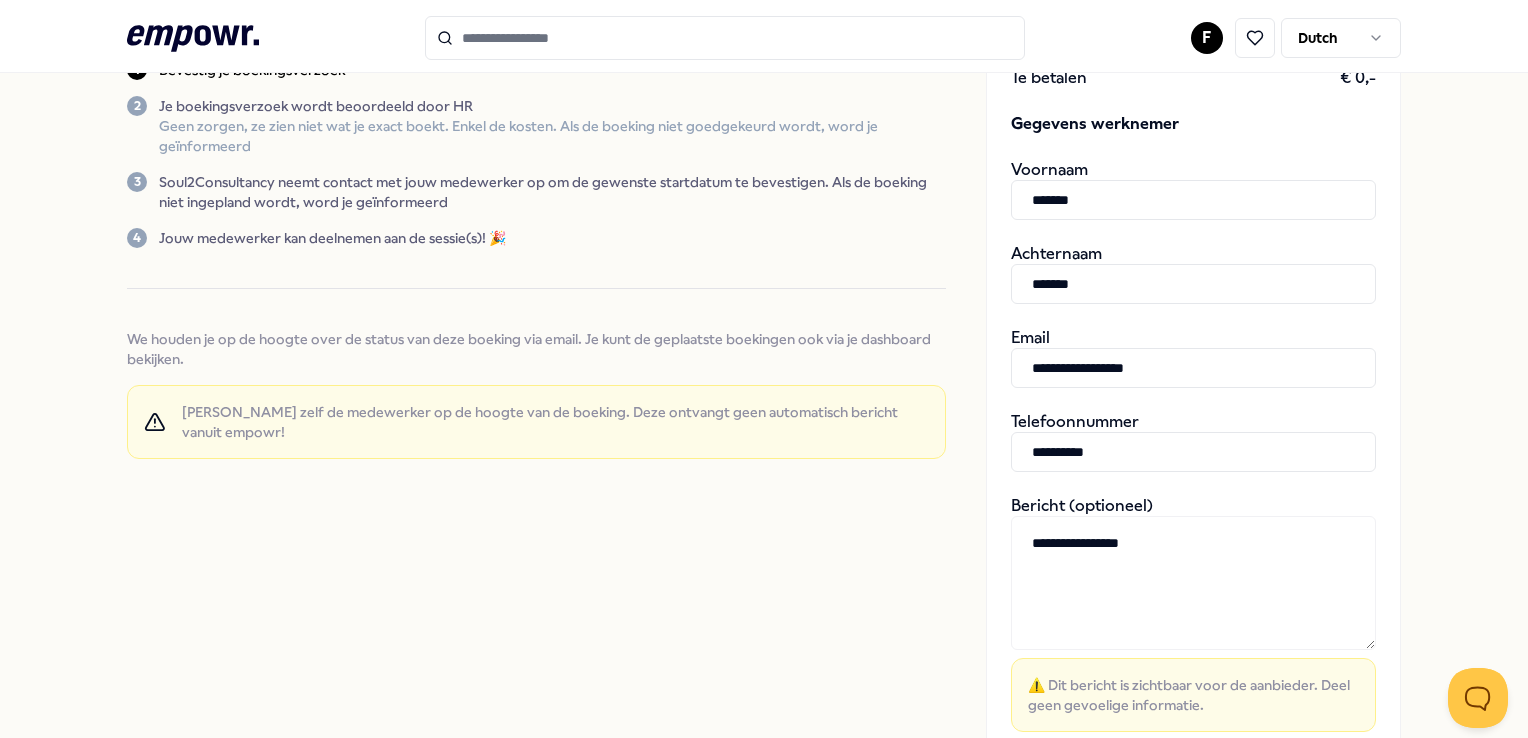 scroll, scrollTop: 500, scrollLeft: 0, axis: vertical 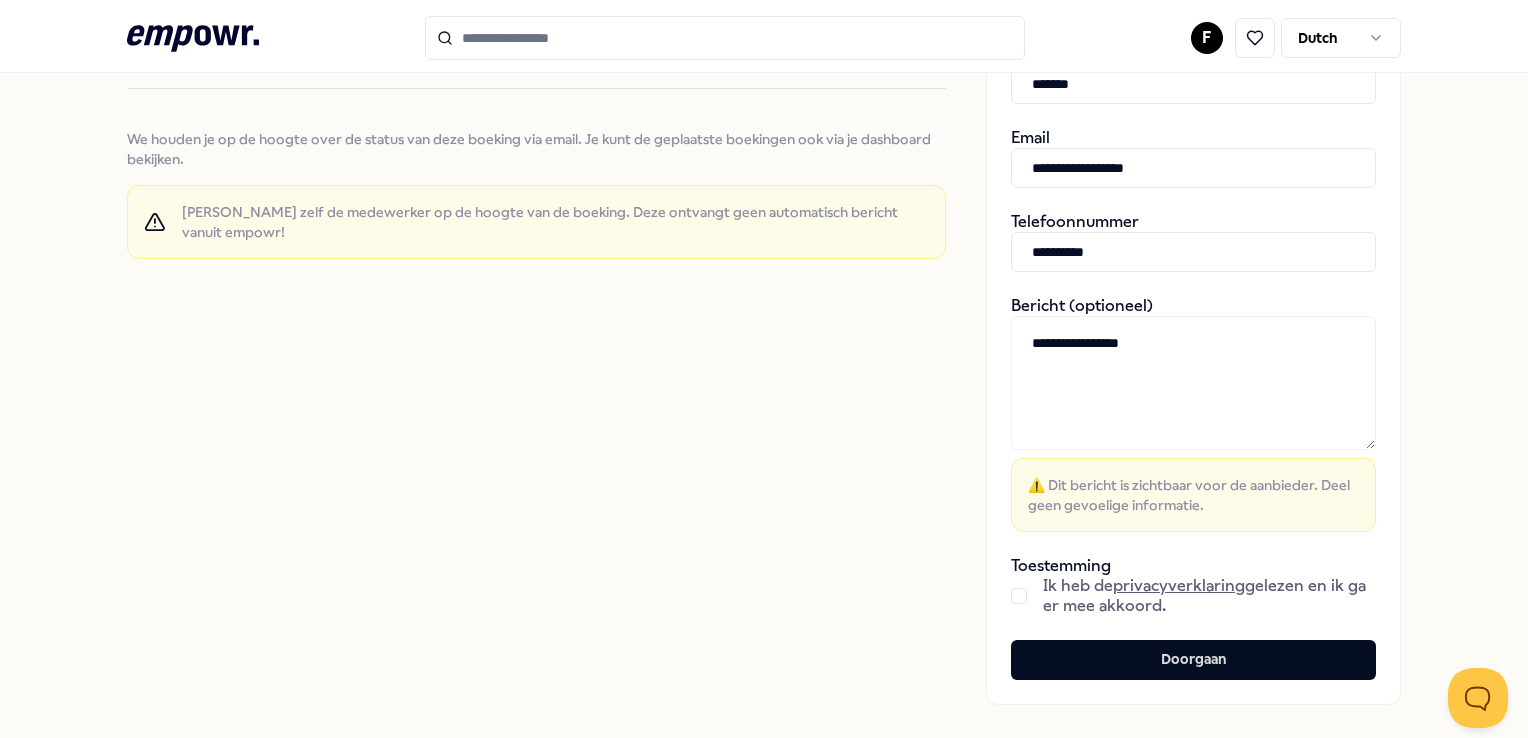 type on "**********" 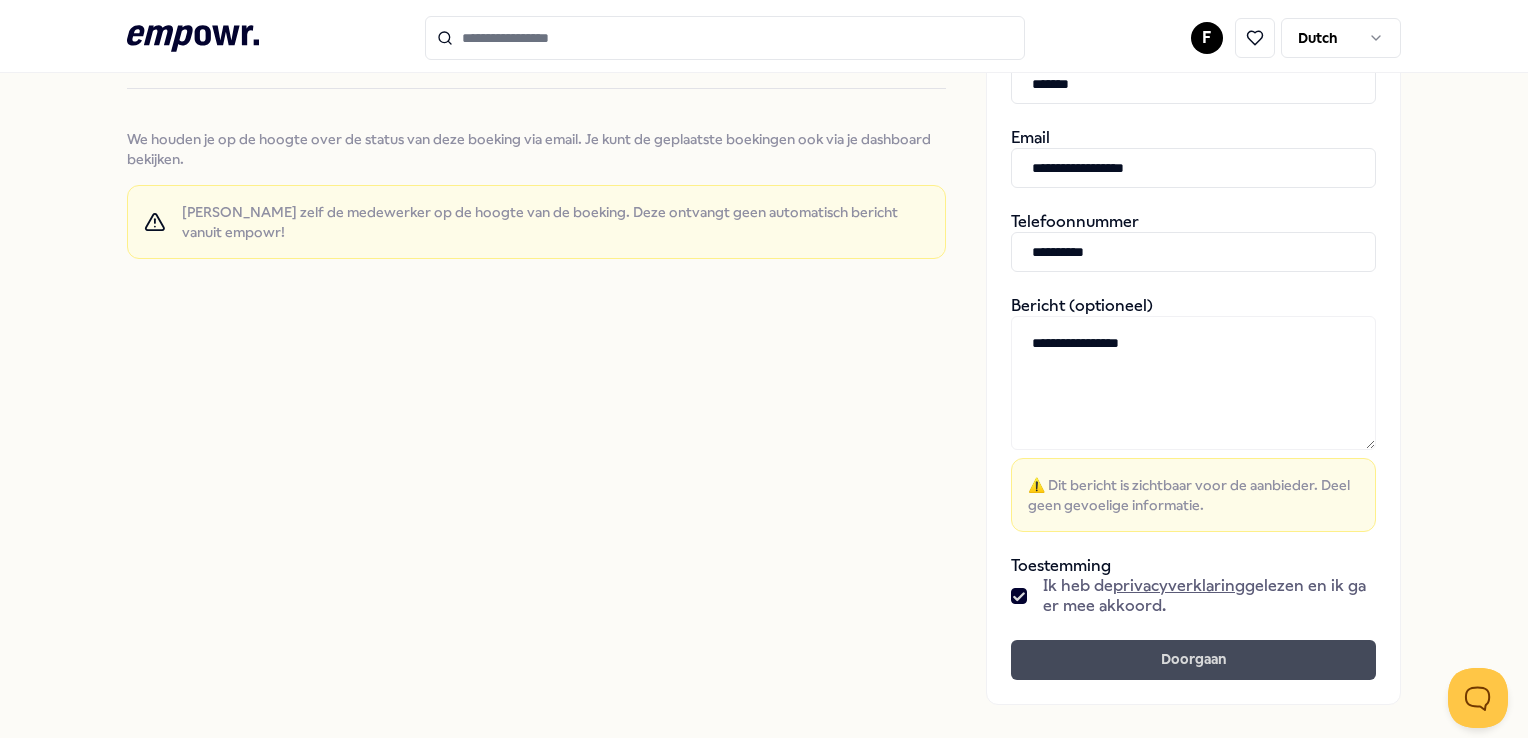 click on "Doorgaan" at bounding box center [1193, 660] 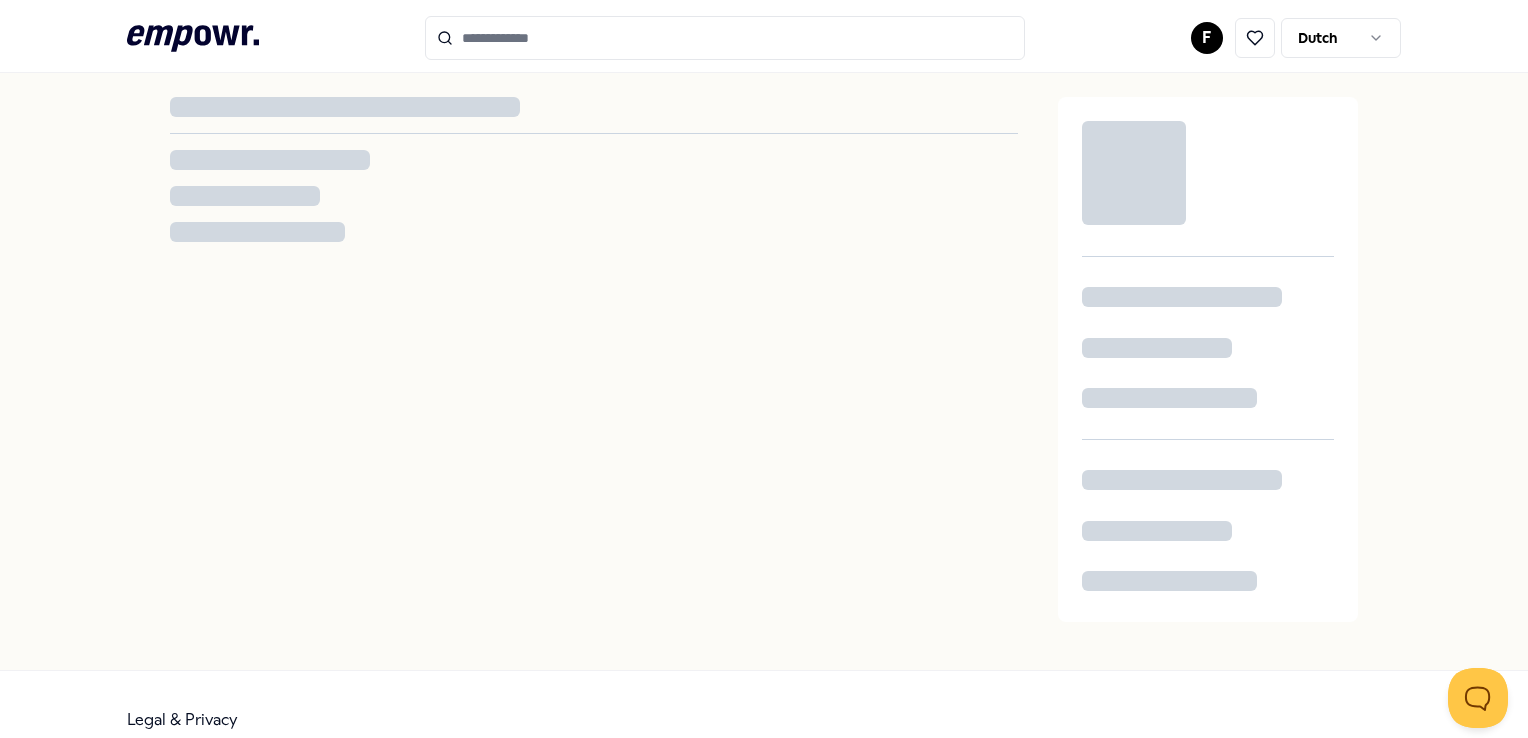 scroll, scrollTop: 0, scrollLeft: 0, axis: both 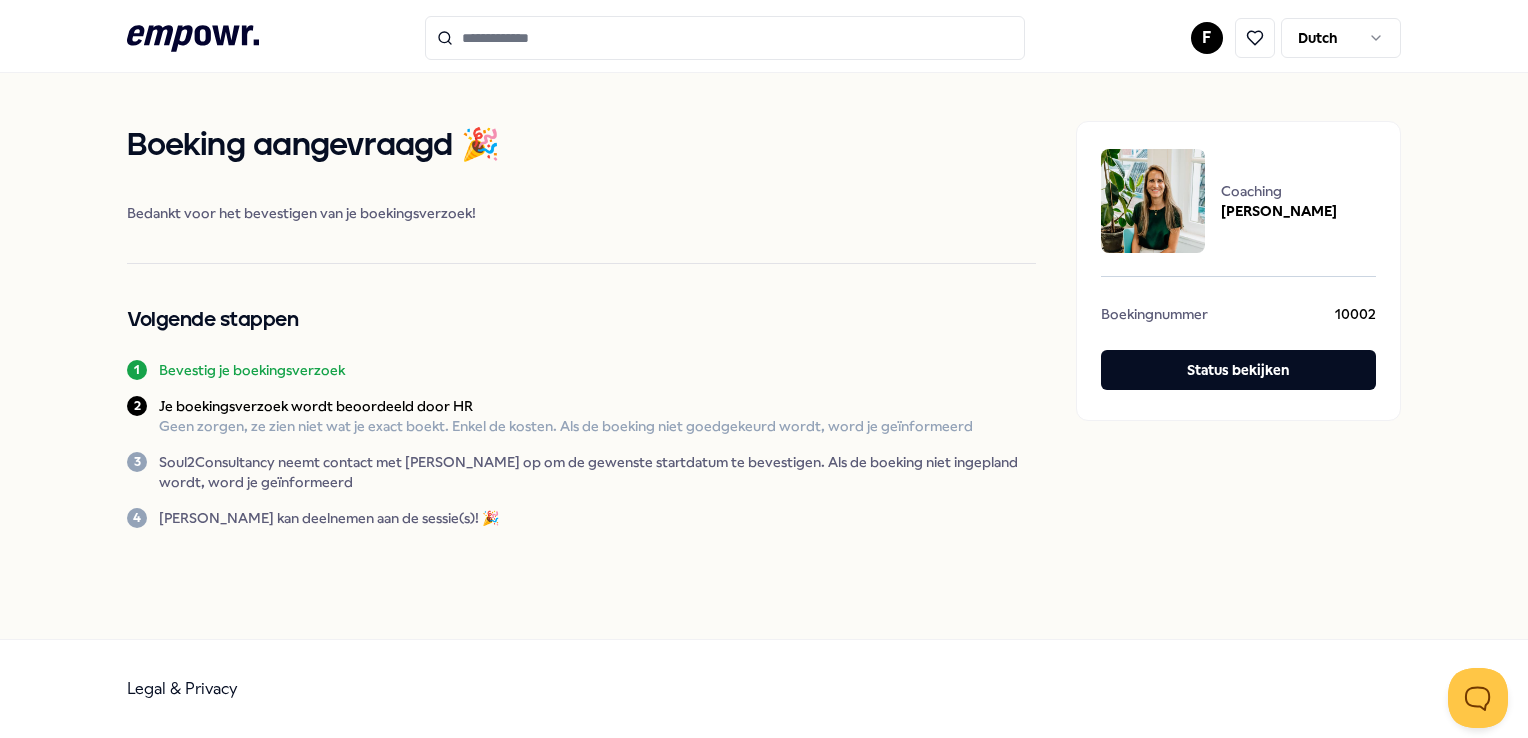 click at bounding box center (725, 38) 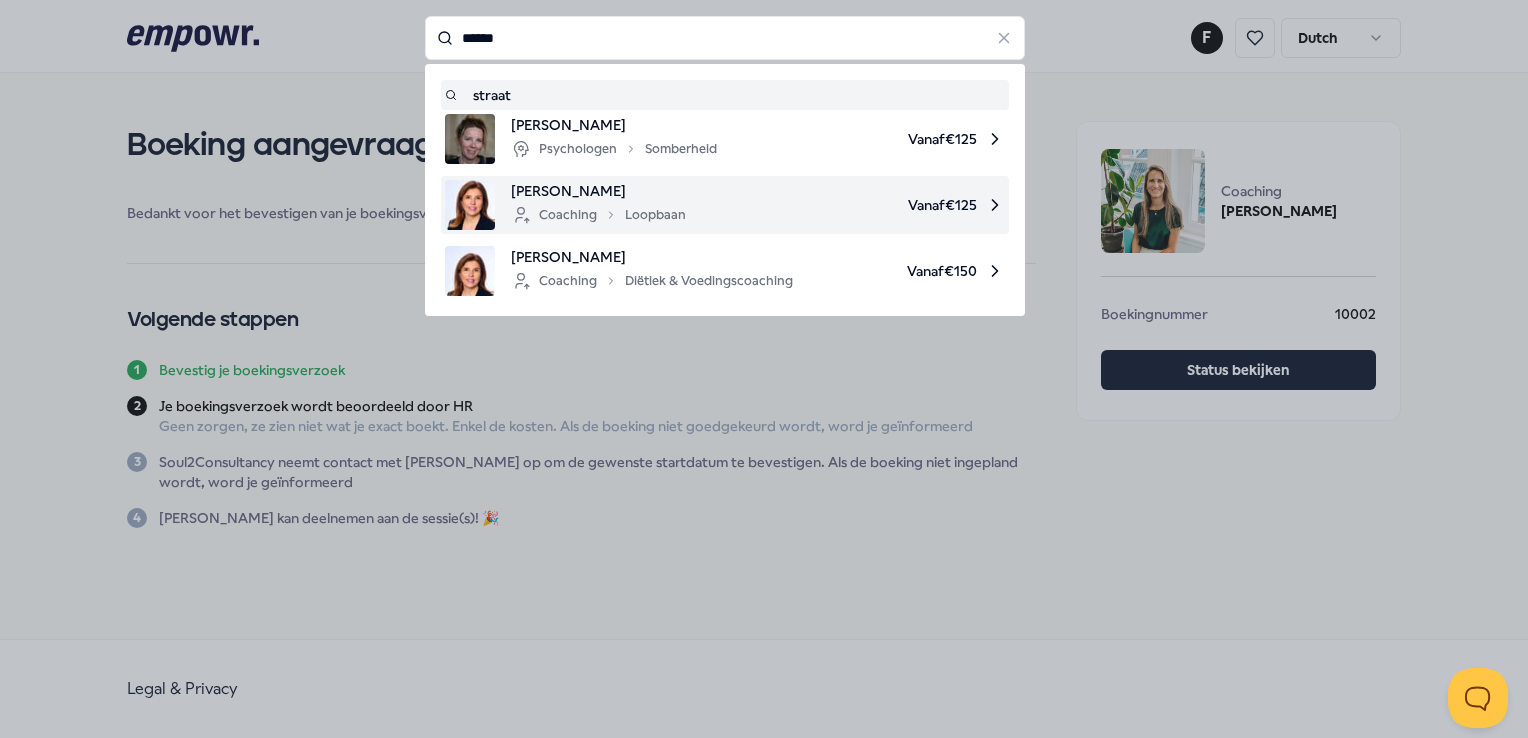 click on "[PERSON_NAME]" at bounding box center [598, 191] 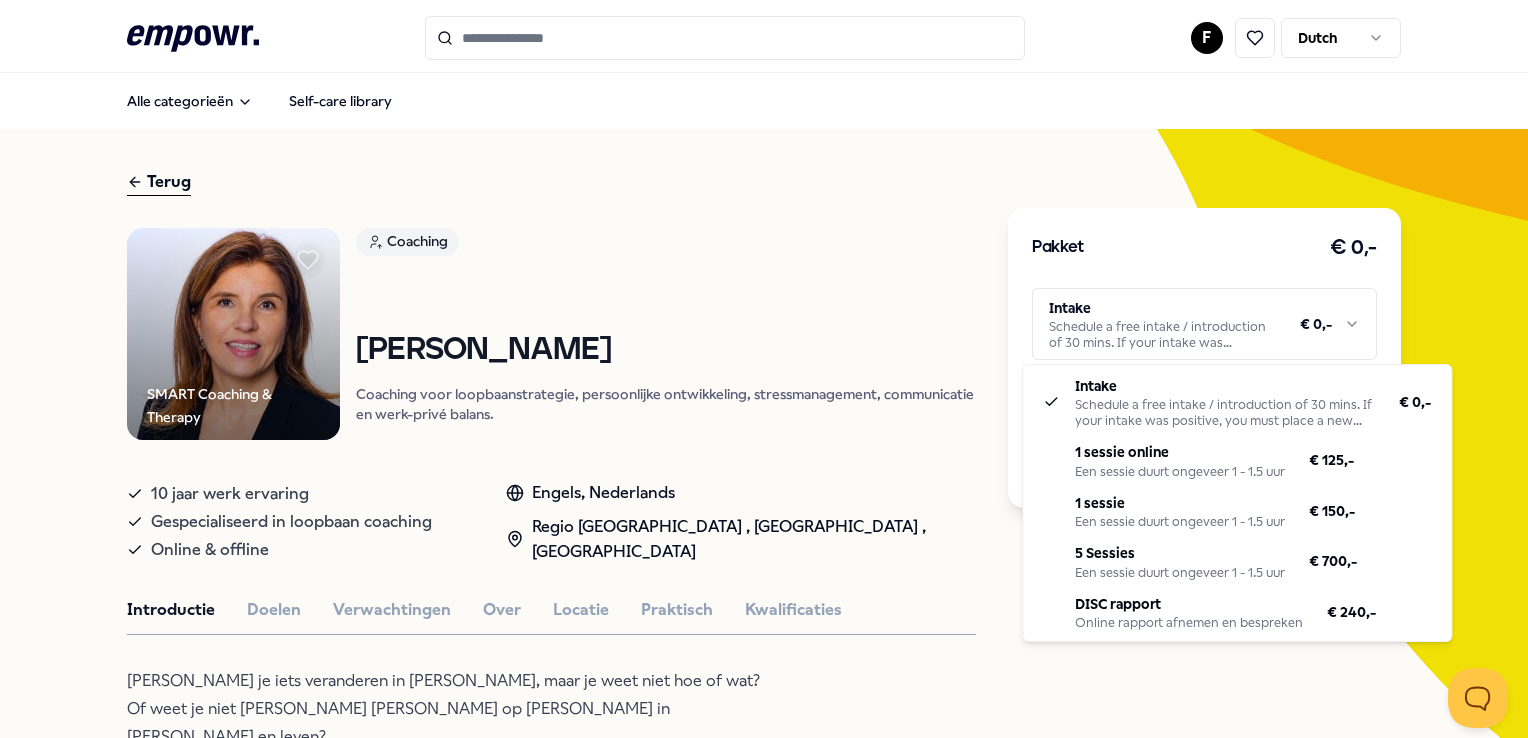 click on ".empowr-logo_svg__cls-1{fill:#03032f} F Dutch Alle categorieën   Self-care library Terug SMART Coaching & Therapy Coaching [PERSON_NAME] Coaching voor loopbaanstrategie, persoonlijke ontwikkeling, stressmanagement, communicatie en werk-privé balans. 10 jaar werk ervaring Gespecialiseerd in loopbaan coaching Online & offline [PERSON_NAME], [GEOGRAPHIC_DATA] , [GEOGRAPHIC_DATA] , [GEOGRAPHIC_DATA]  Introductie Doelen Verwachtingen Over Locatie Praktisch Kwalificaties Wil je iets veranderen in [PERSON_NAME], maar je weet niet hoe of wat? Of weet je niet [PERSON_NAME] [PERSON_NAME] op [PERSON_NAME] in [PERSON_NAME] en leven?  Hieronder [PERSON_NAME] vraagstukken of coachgebieden die in mijn praktijk veel voorkomen: Vraagstukken en coach gebieden op gebied van: Het maken van een loopbaan richting en strategie Persoonlijke ontwikkeling en effectiviteit  Stress en burn-out management en preventie  Het verbeteren van communicatievaardigheden  Het verbeteren van de werk/privé balans  Praktische begeleiding op de arbeidsmarkt en sollicitaties" at bounding box center (764, 369) 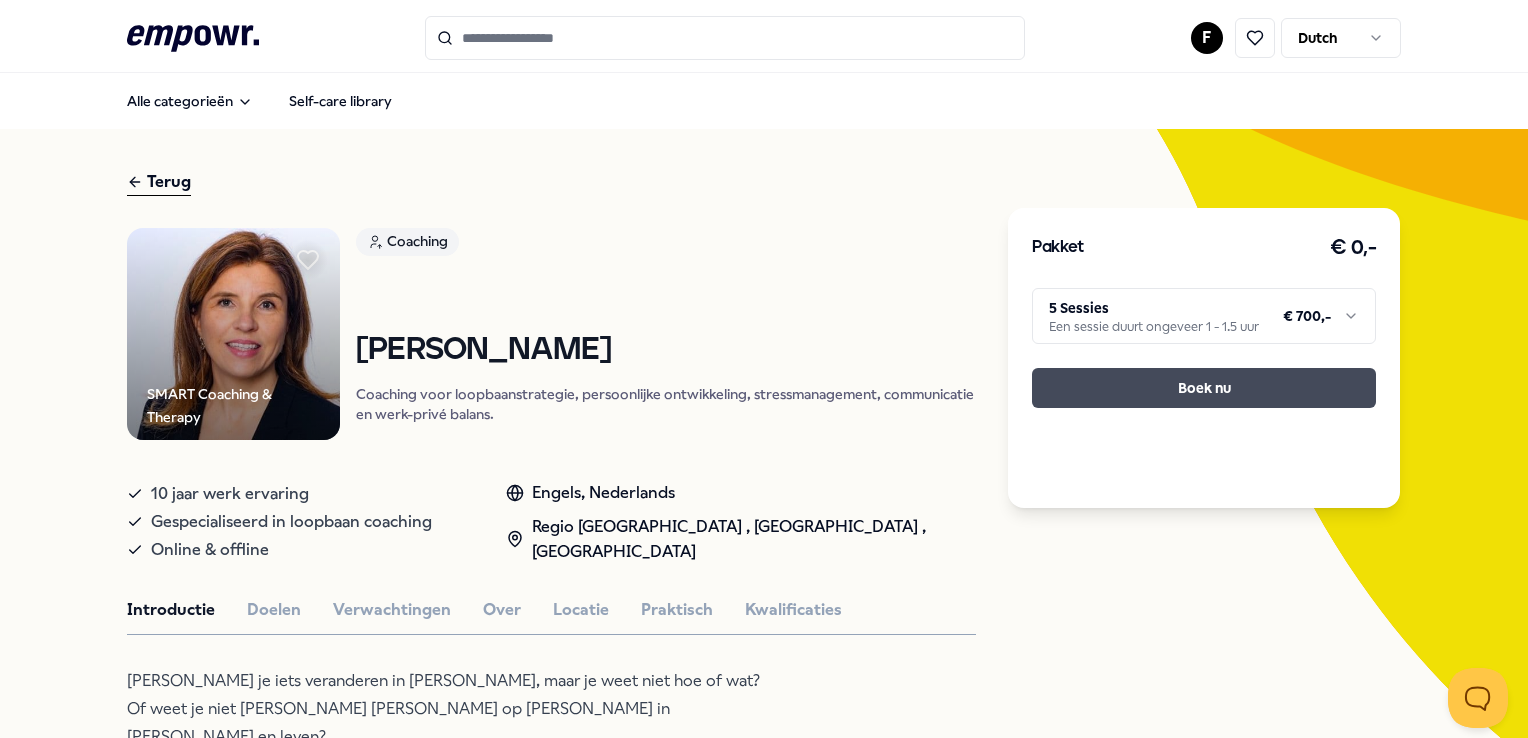 click on "Boek nu" at bounding box center (1204, 388) 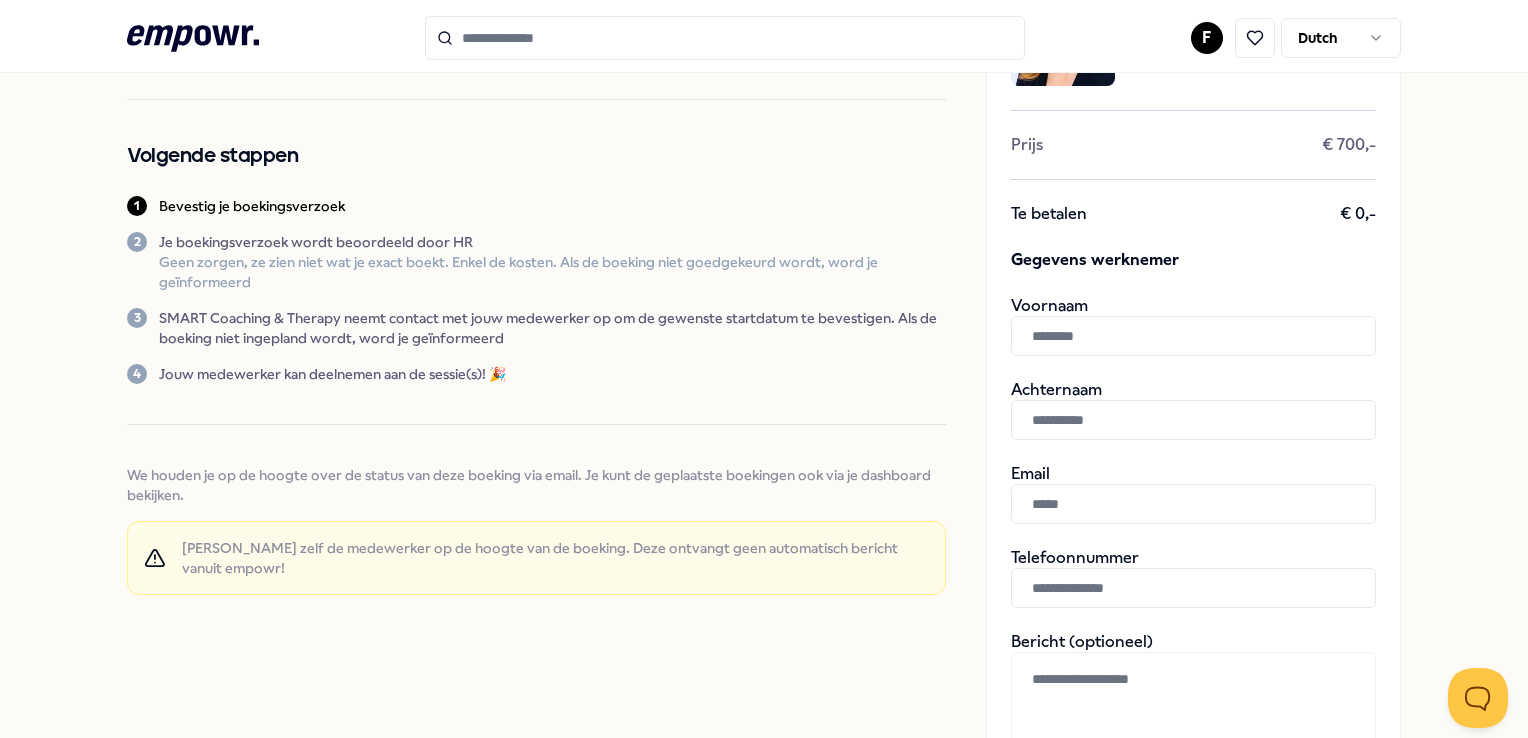 scroll, scrollTop: 200, scrollLeft: 0, axis: vertical 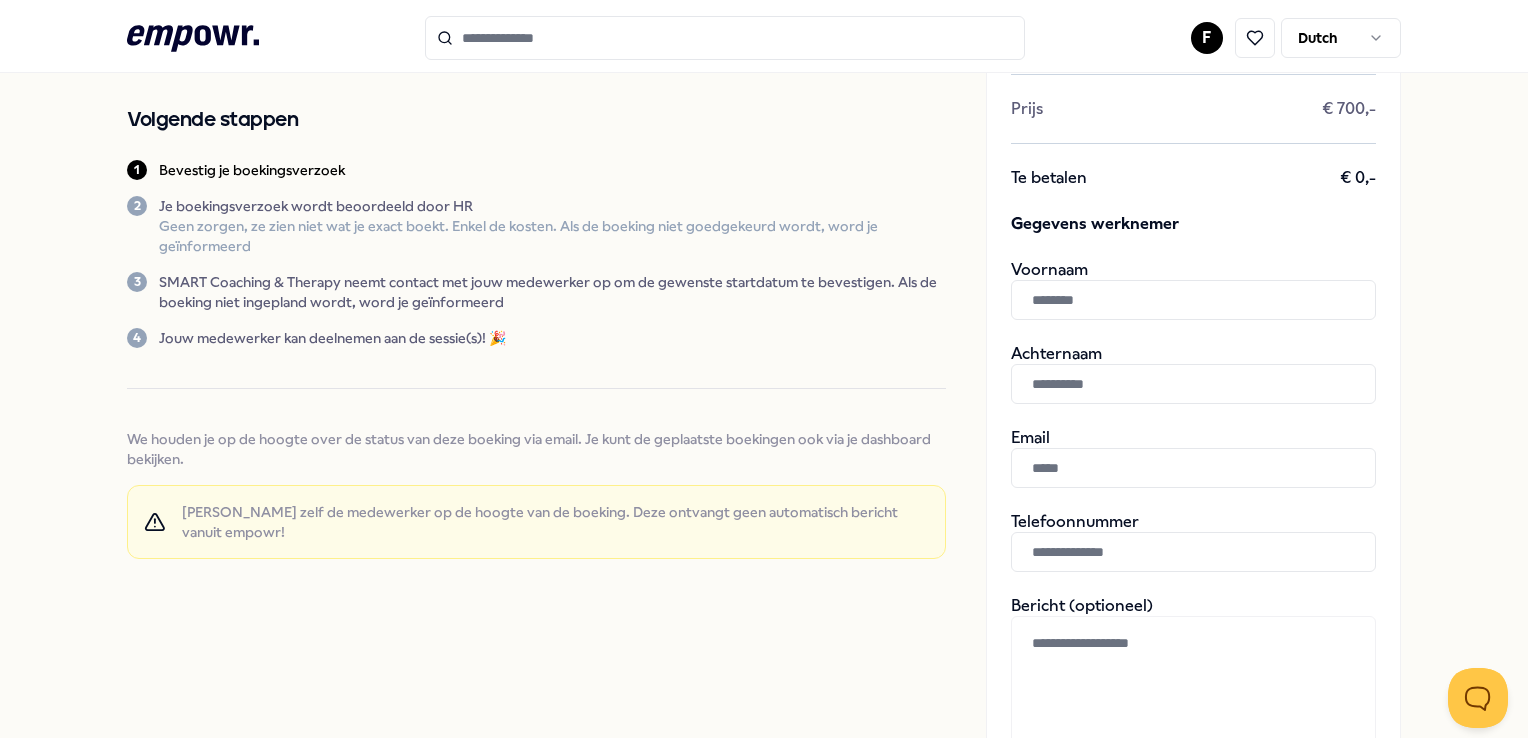 click at bounding box center [1193, 300] 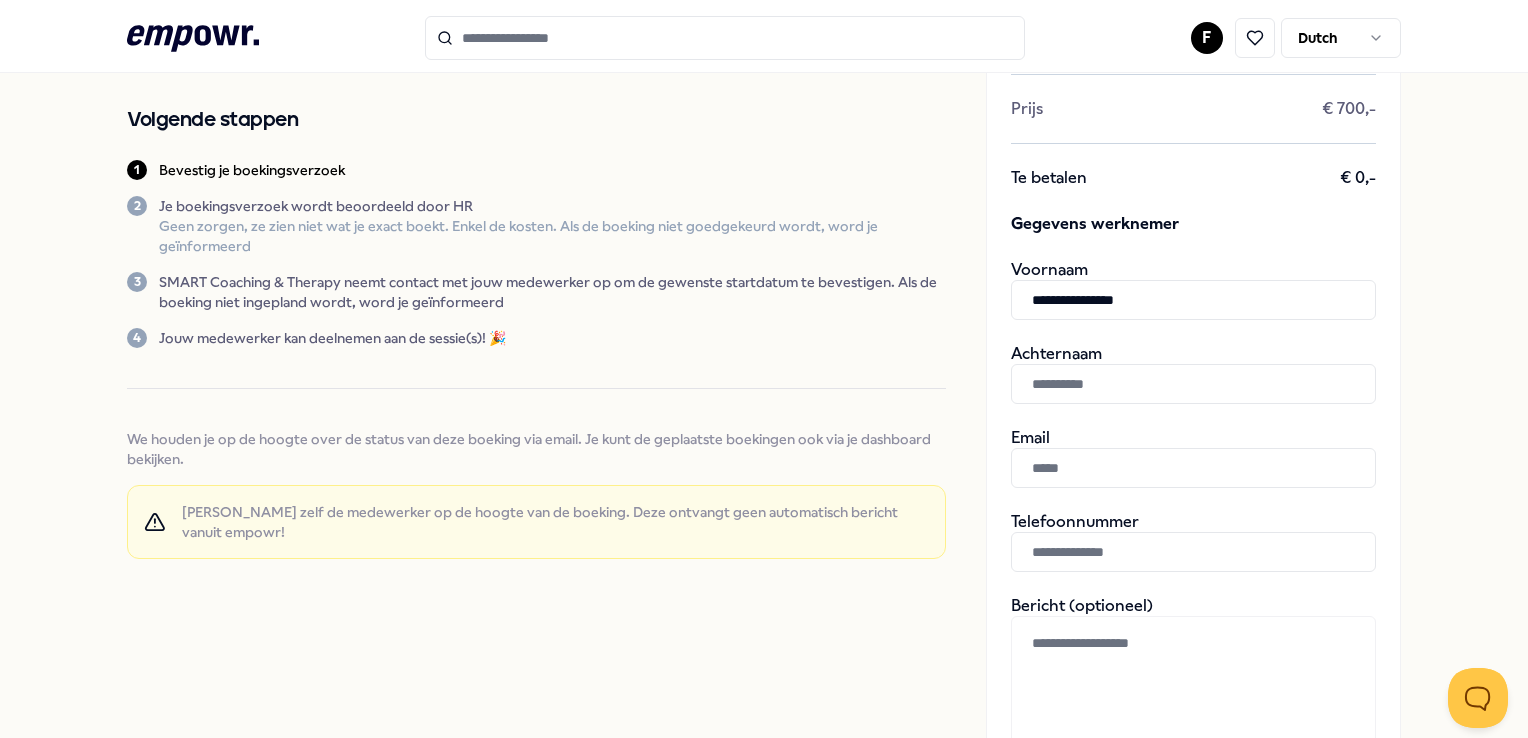 click at bounding box center (1193, 384) 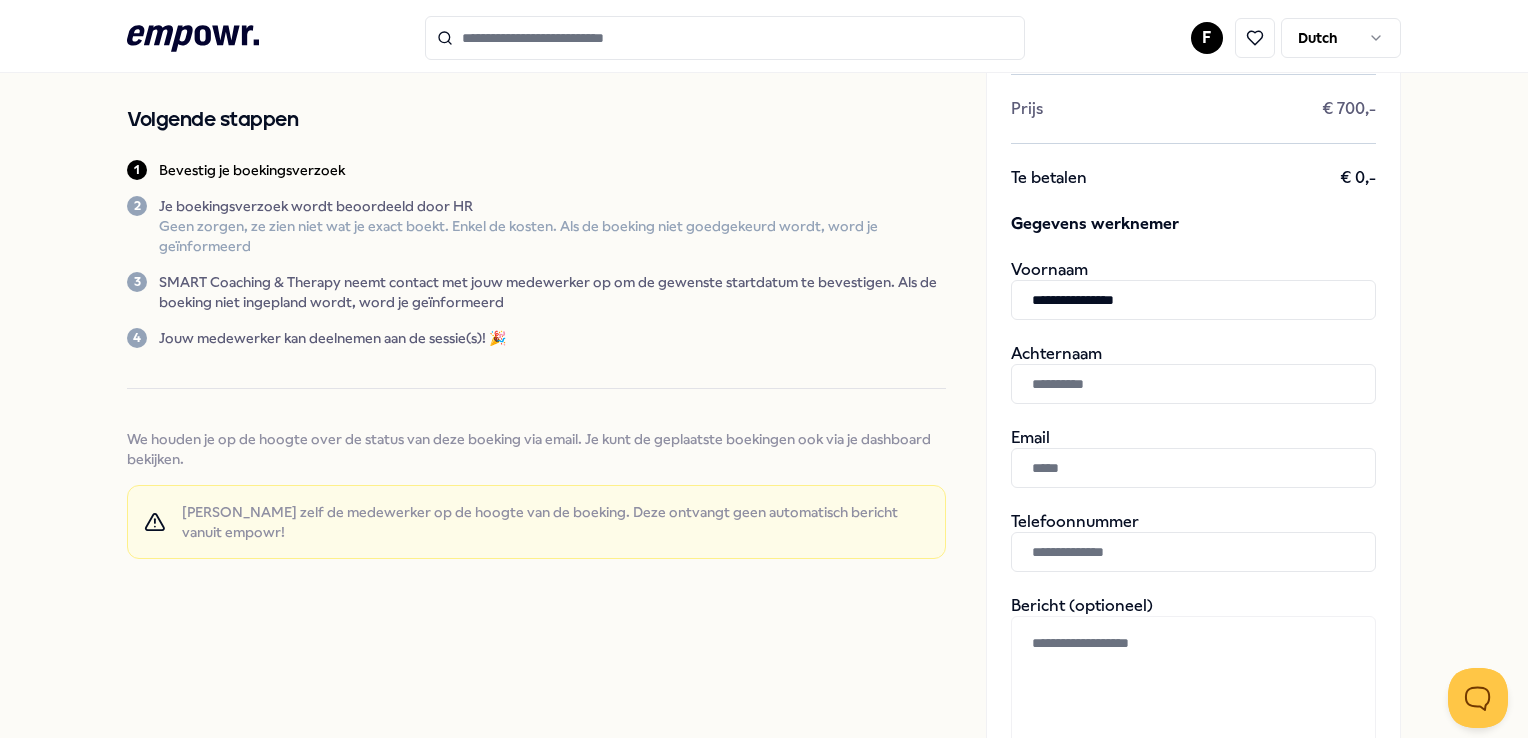 drag, startPoint x: 1060, startPoint y: 297, endPoint x: 1156, endPoint y: 297, distance: 96 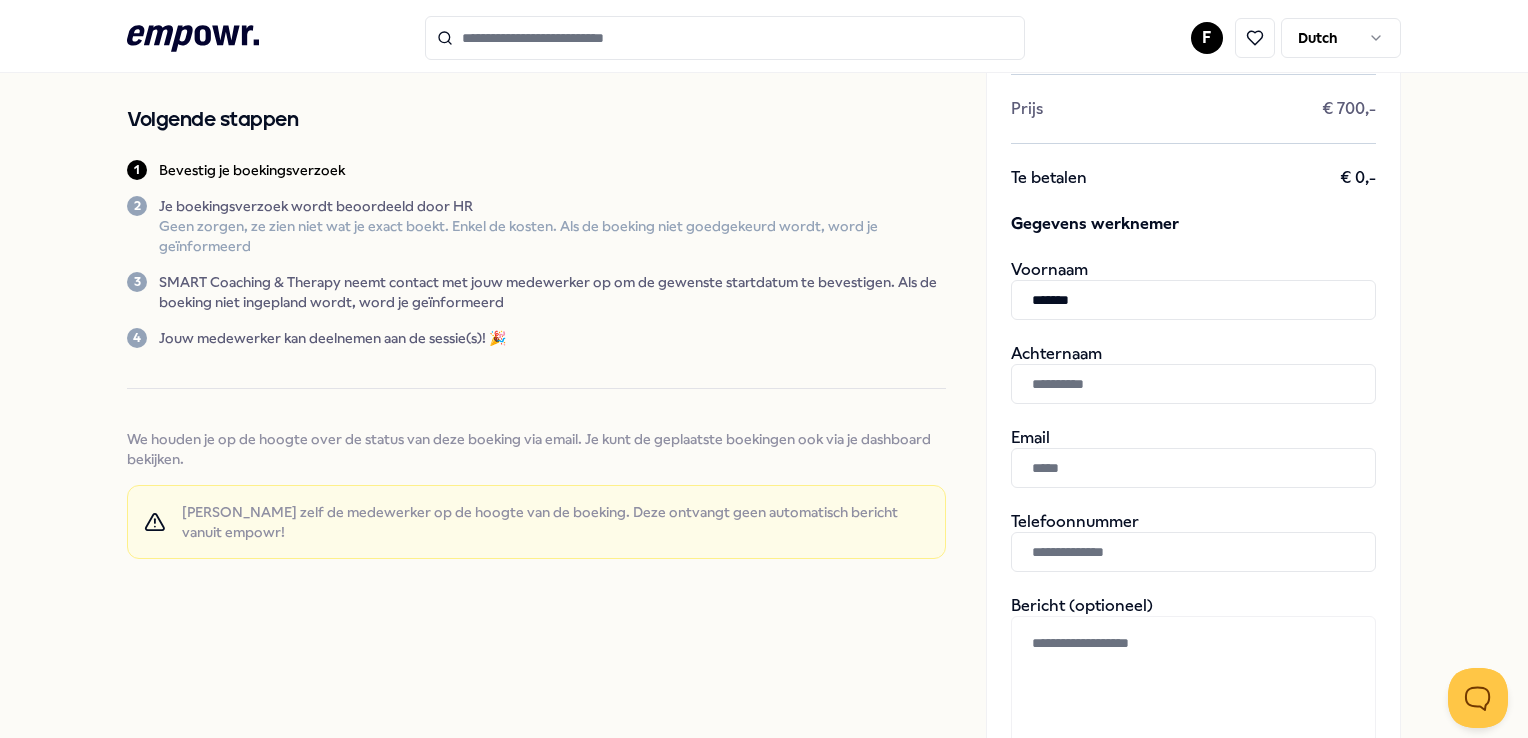 type on "******" 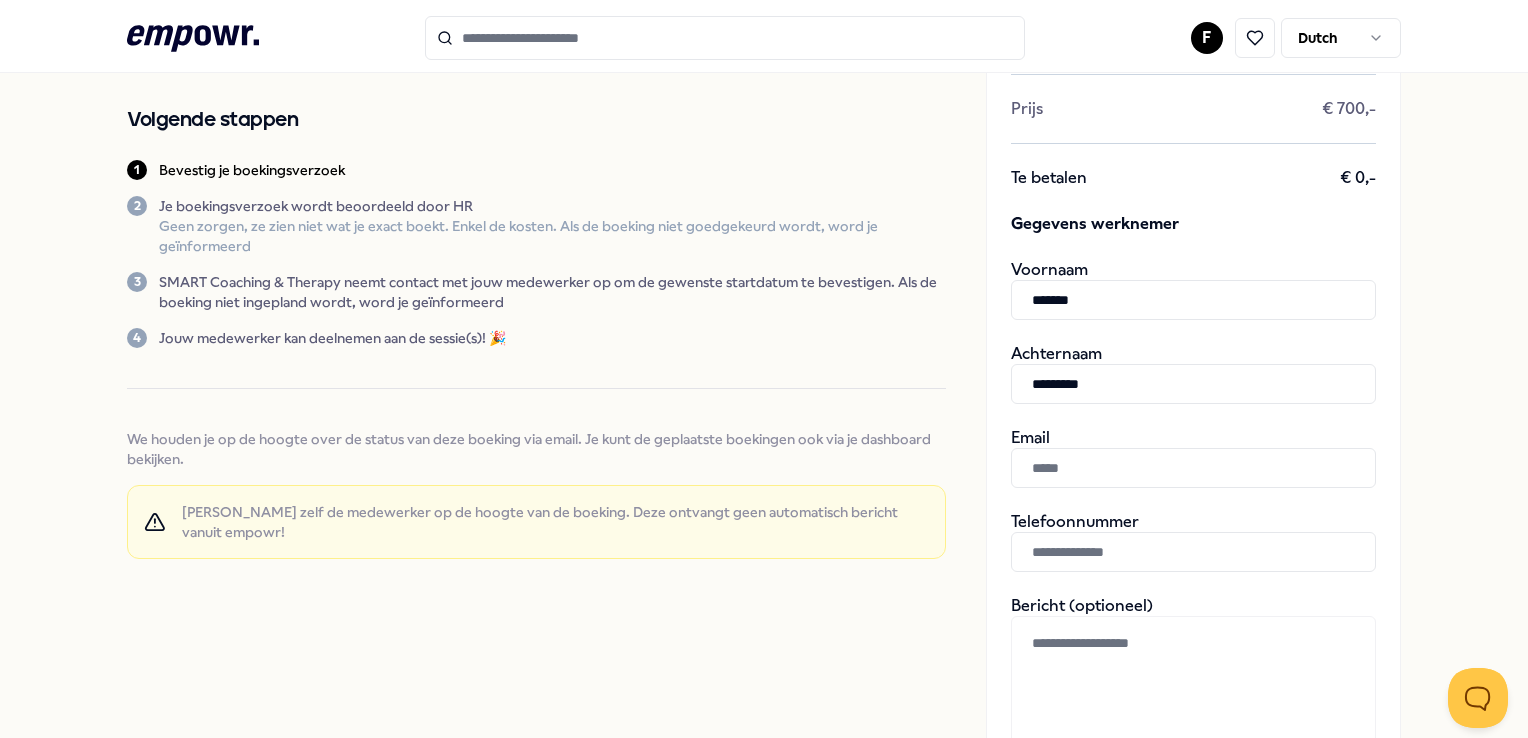 type on "*********" 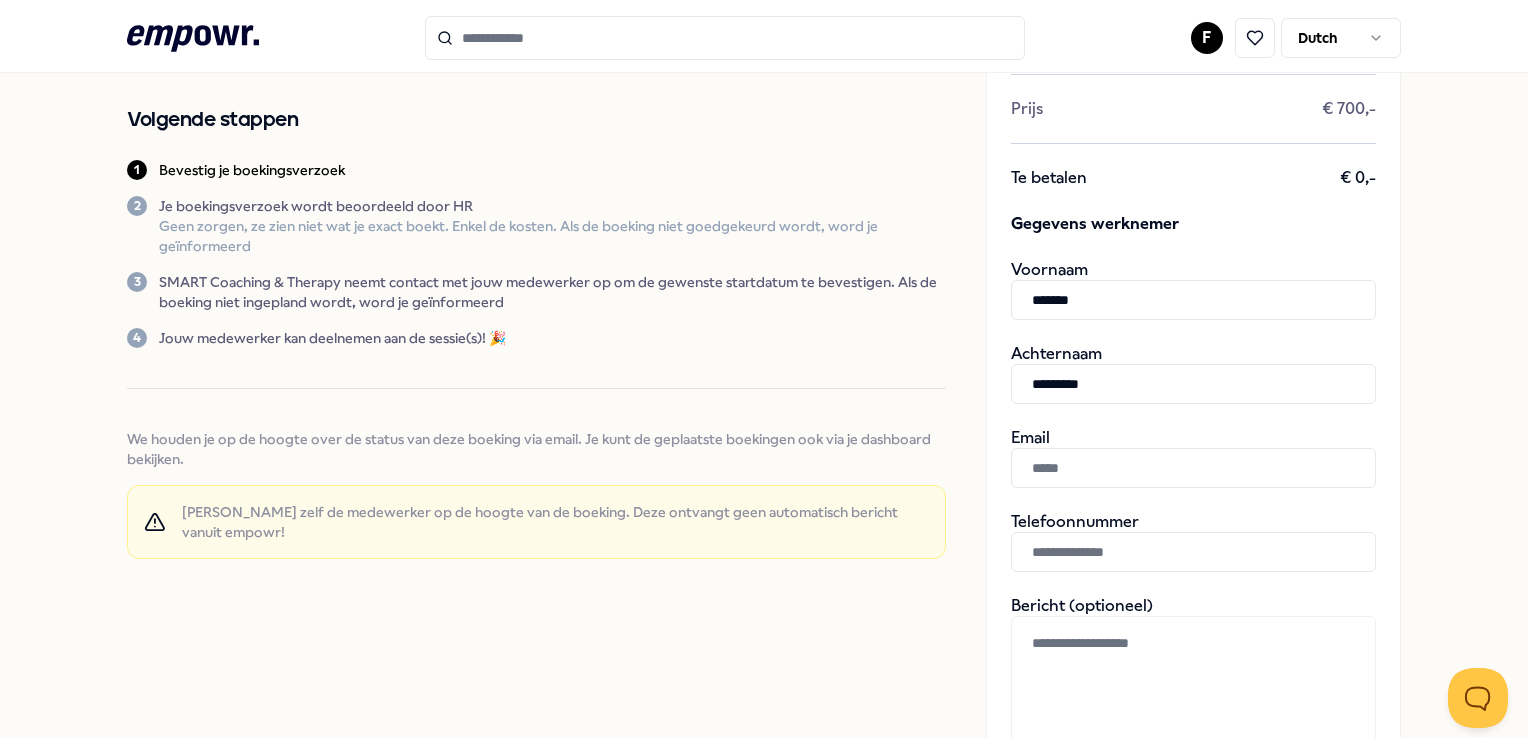 click at bounding box center (1193, 468) 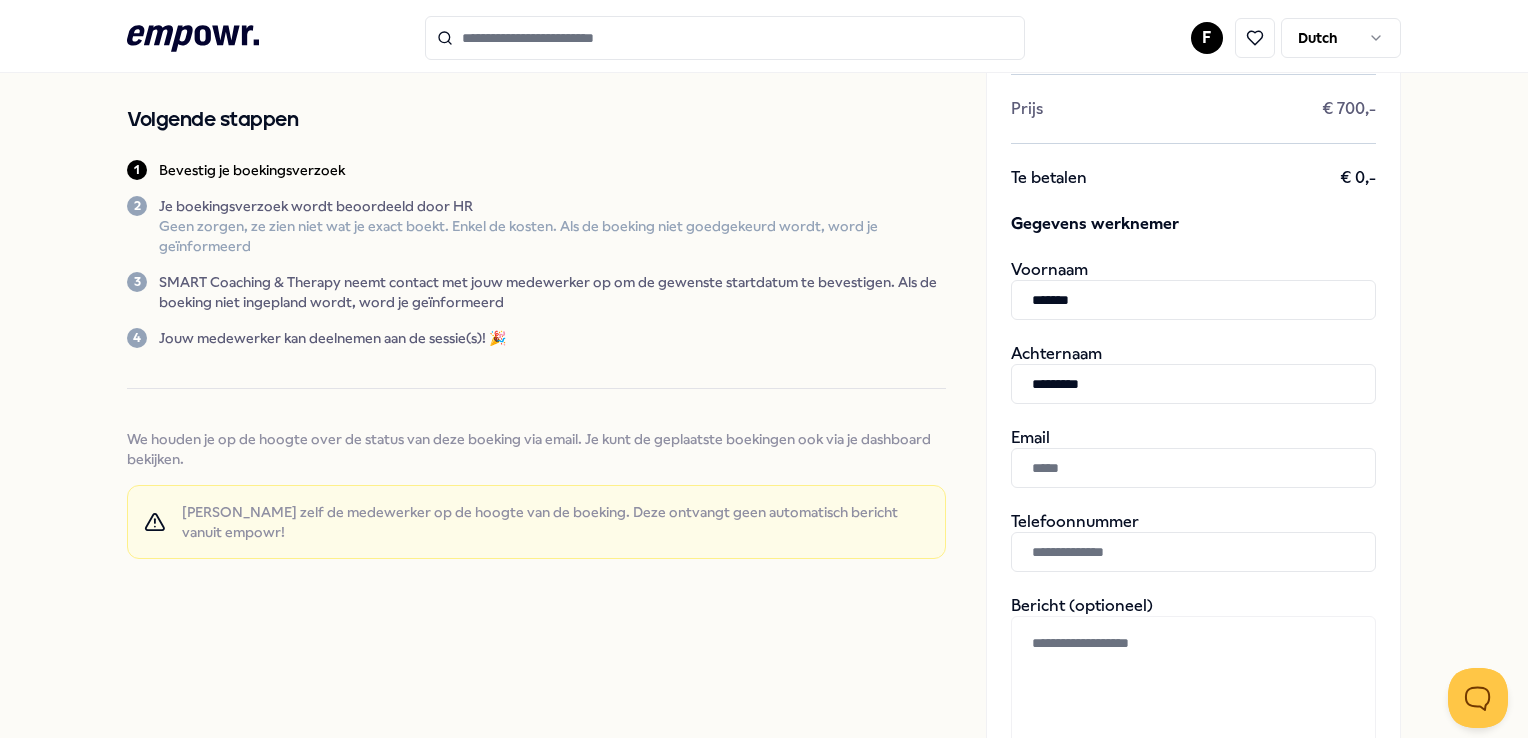 click at bounding box center (1193, 468) 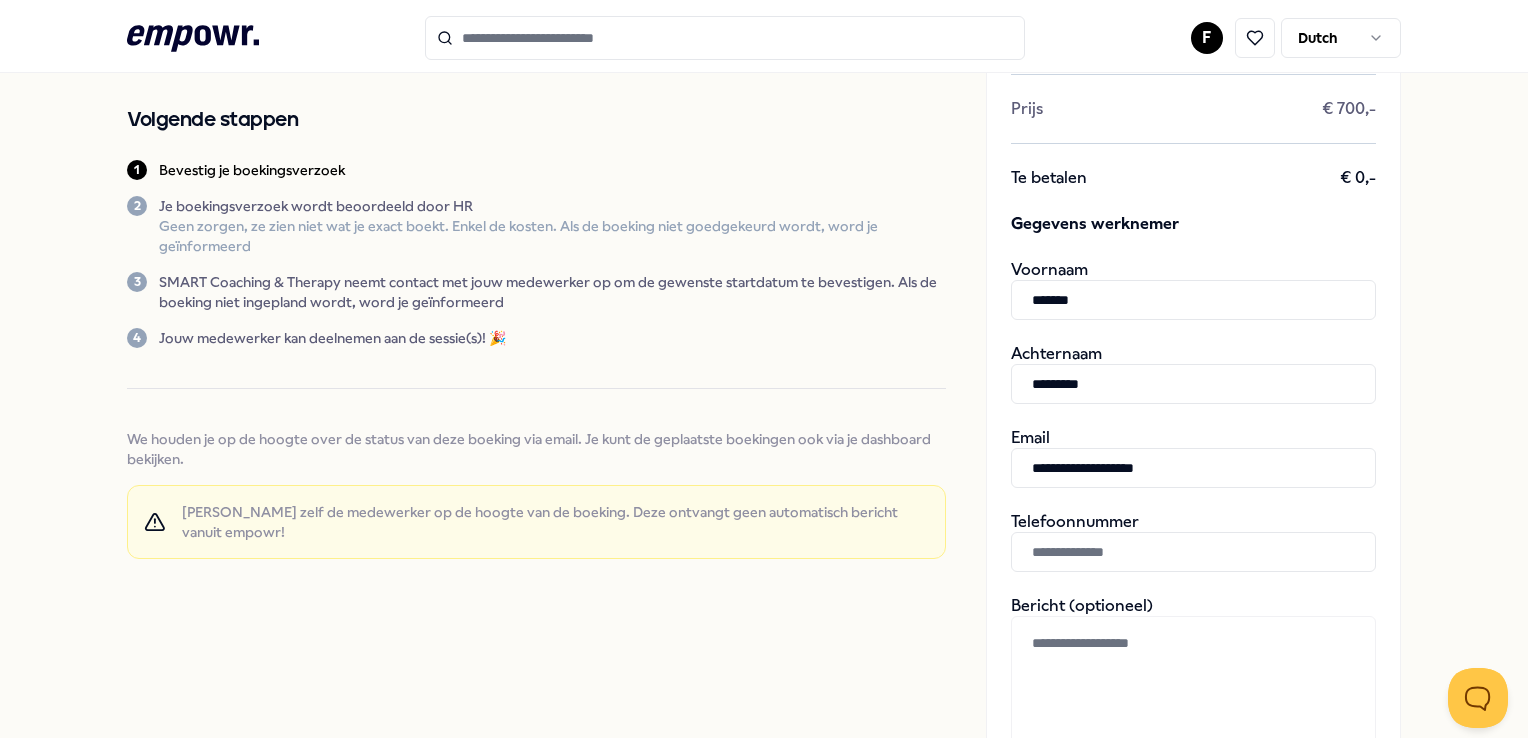 click on "**********" at bounding box center (1193, 468) 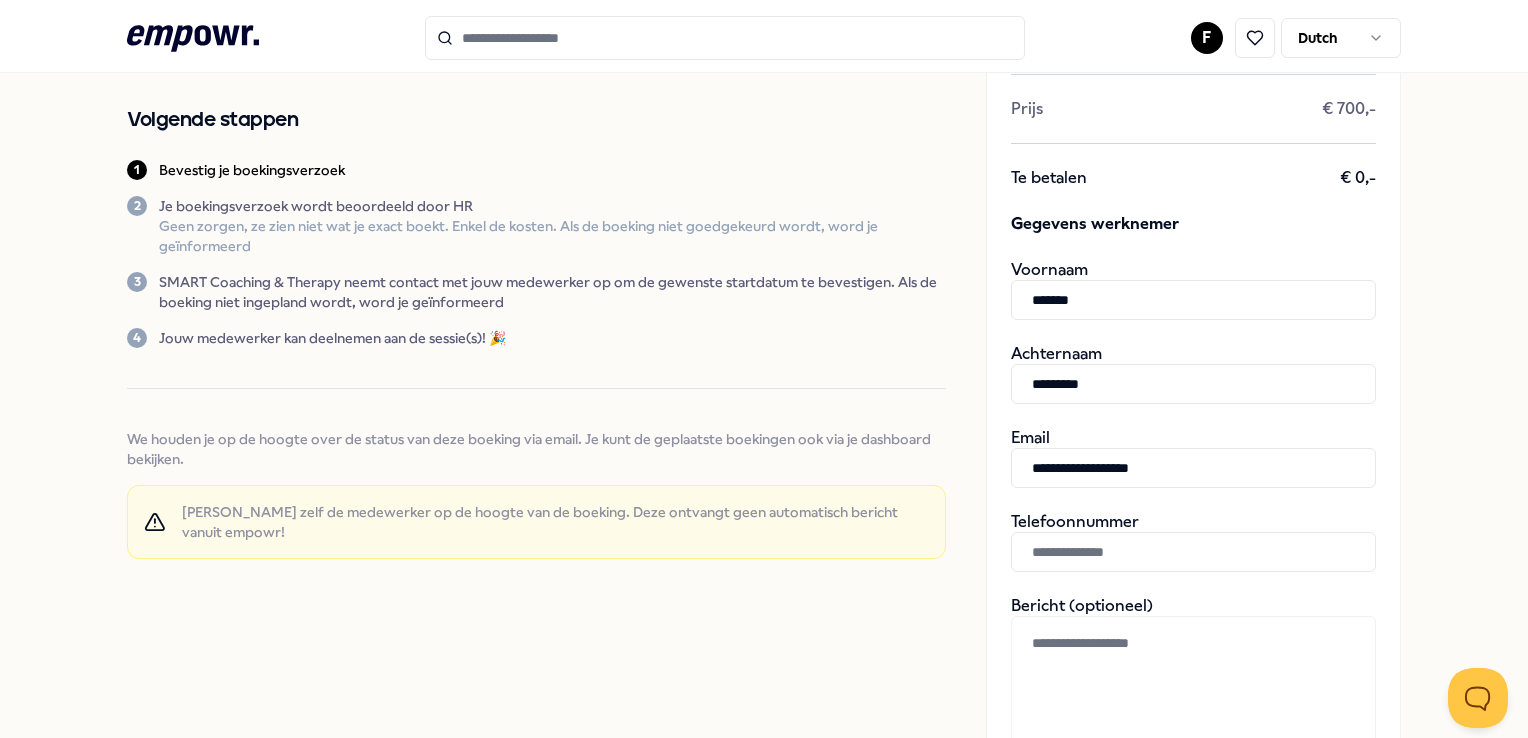 type on "**********" 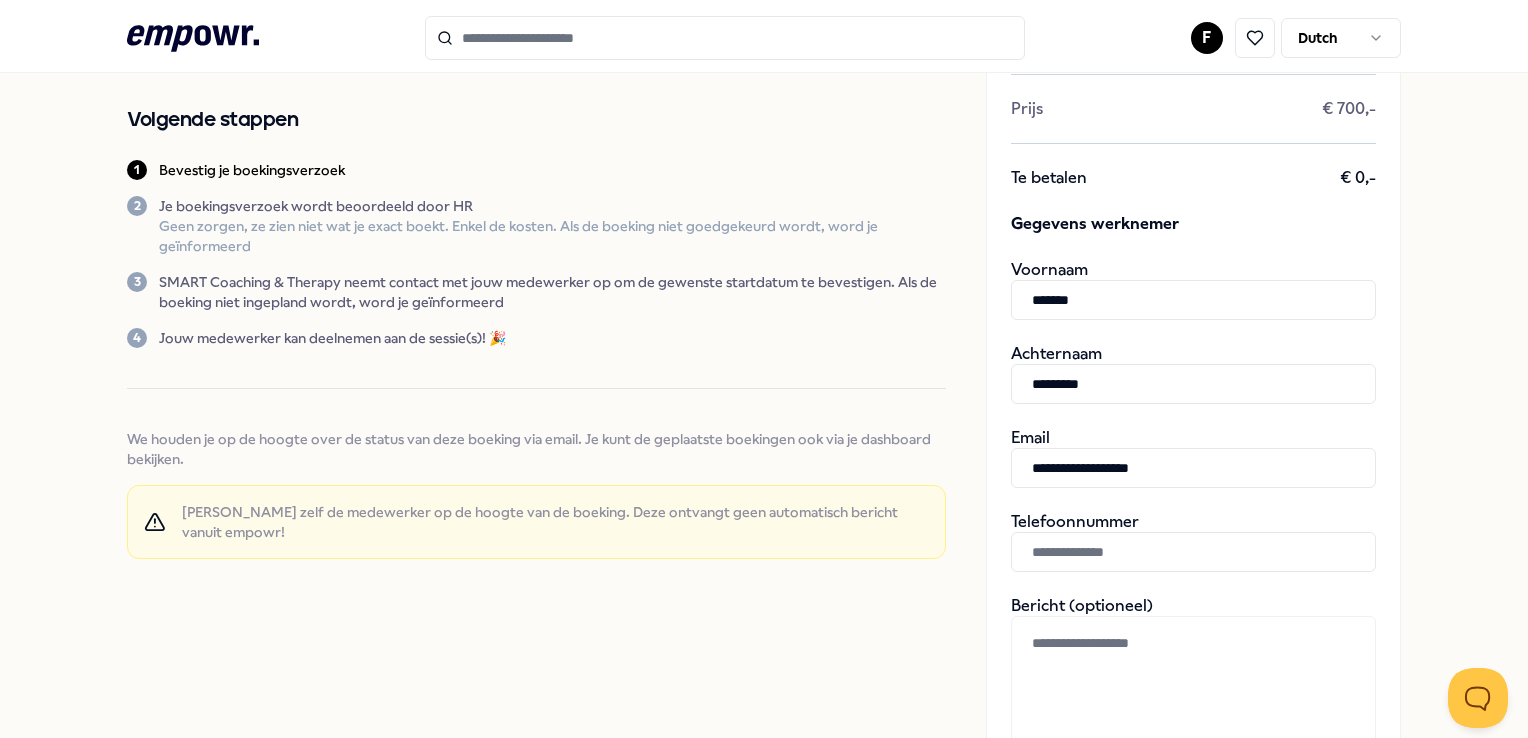 paste on "**********" 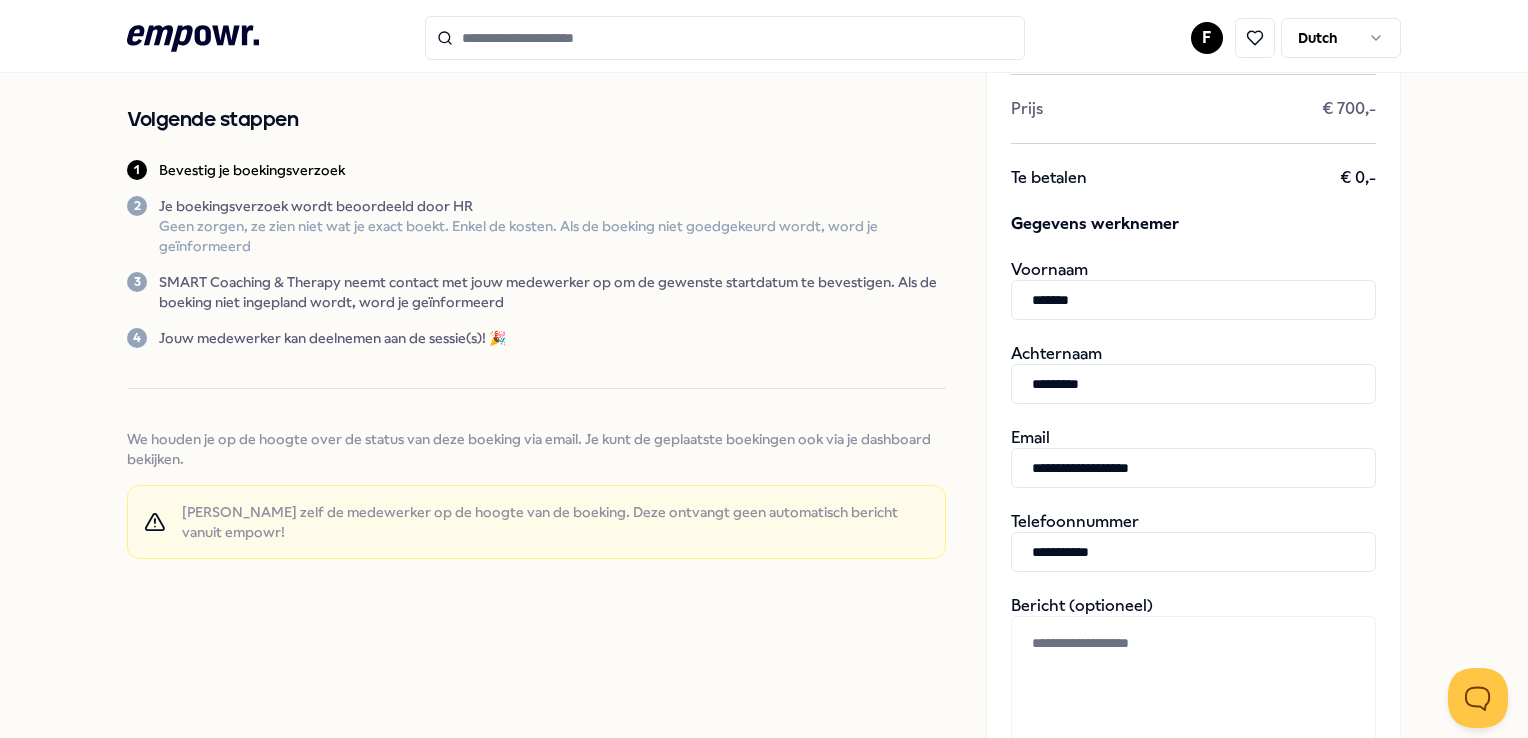 click on "**********" at bounding box center (1193, 552) 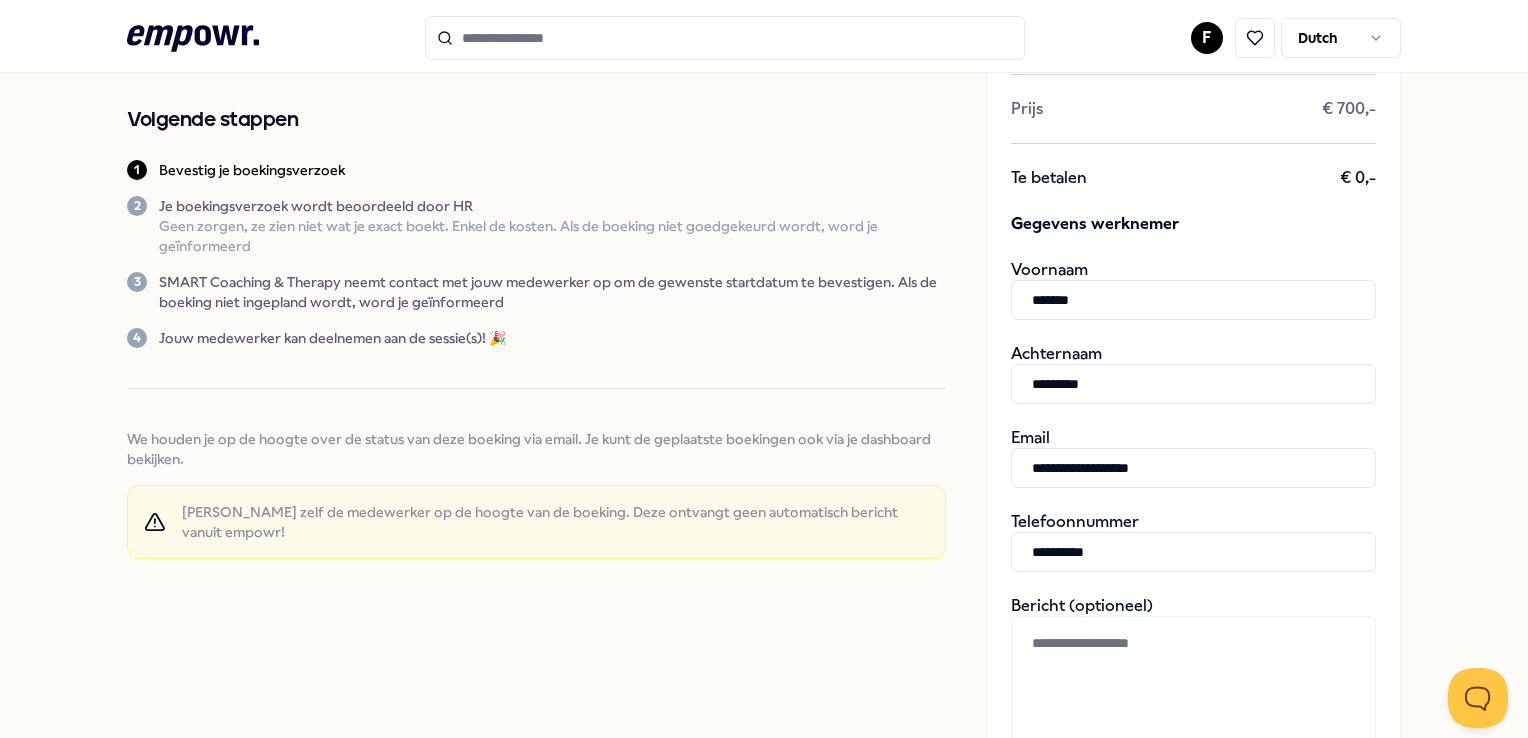 type on "**********" 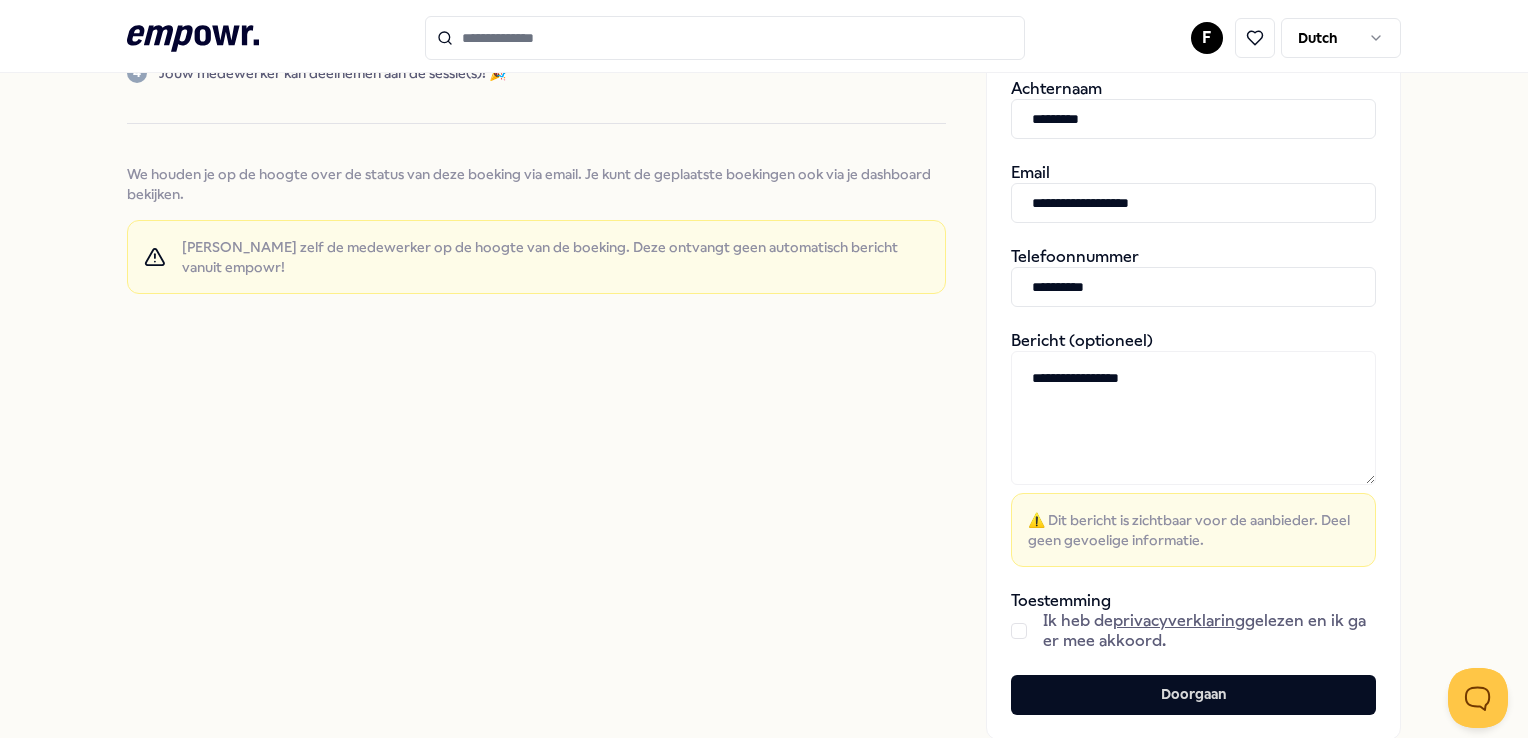 scroll, scrollTop: 500, scrollLeft: 0, axis: vertical 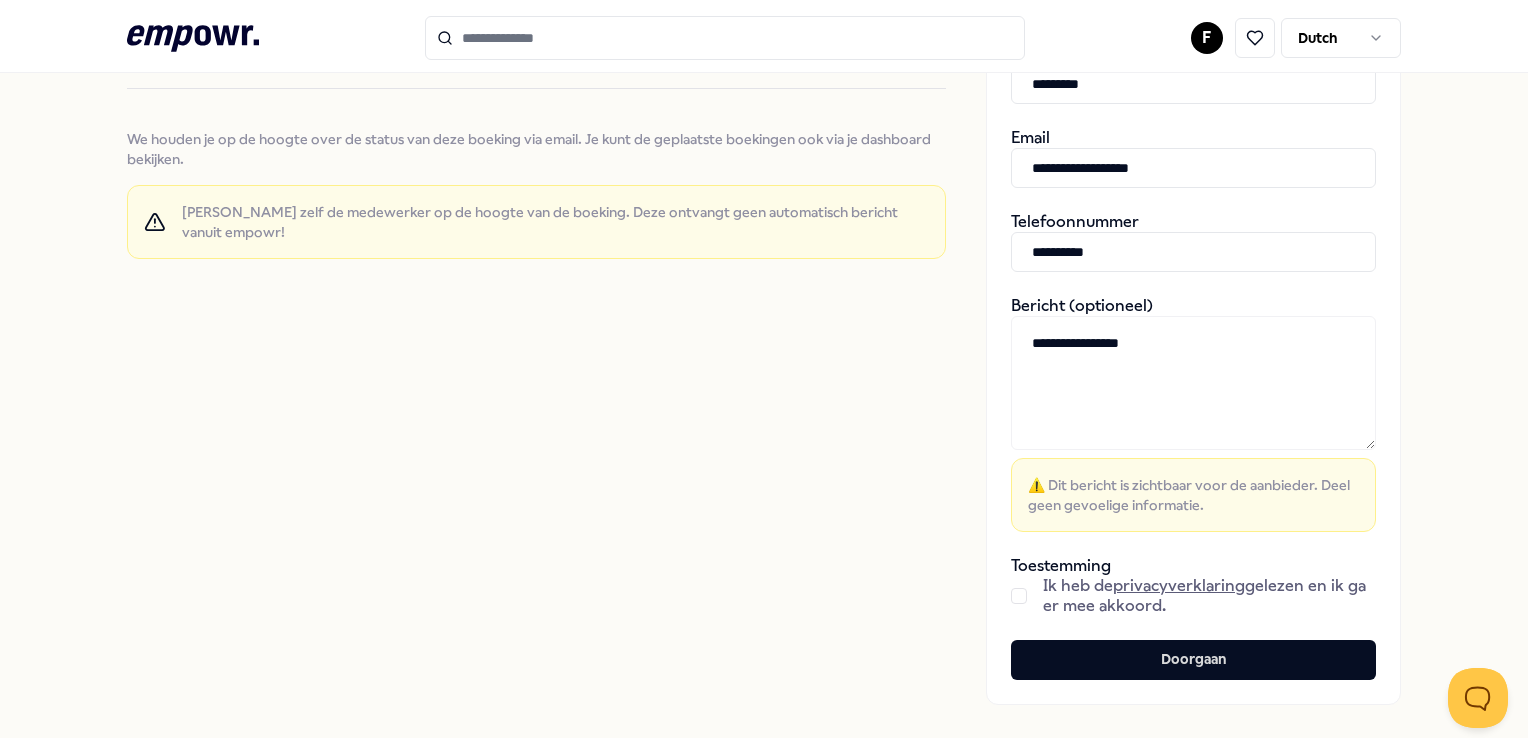 type on "**********" 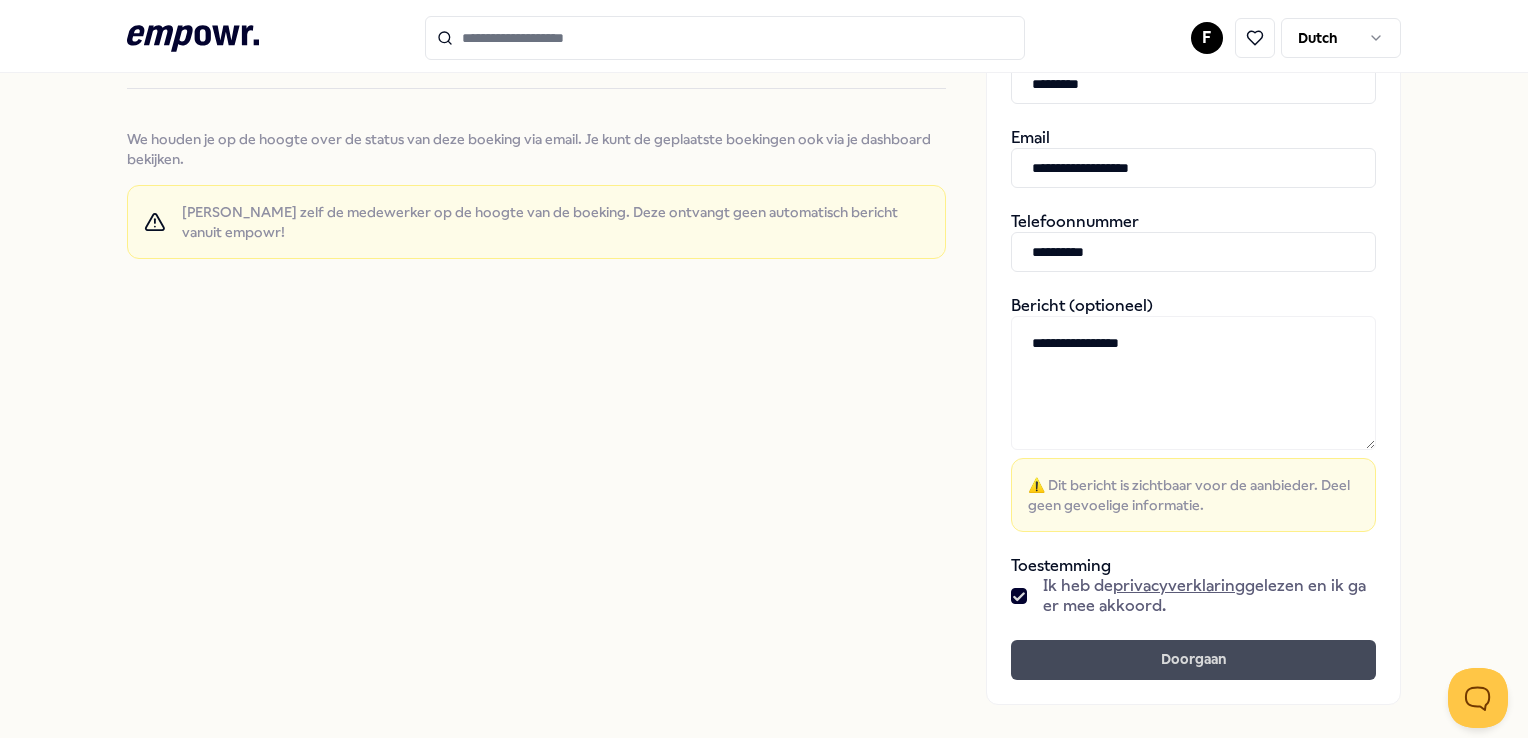 click on "Doorgaan" at bounding box center [1193, 660] 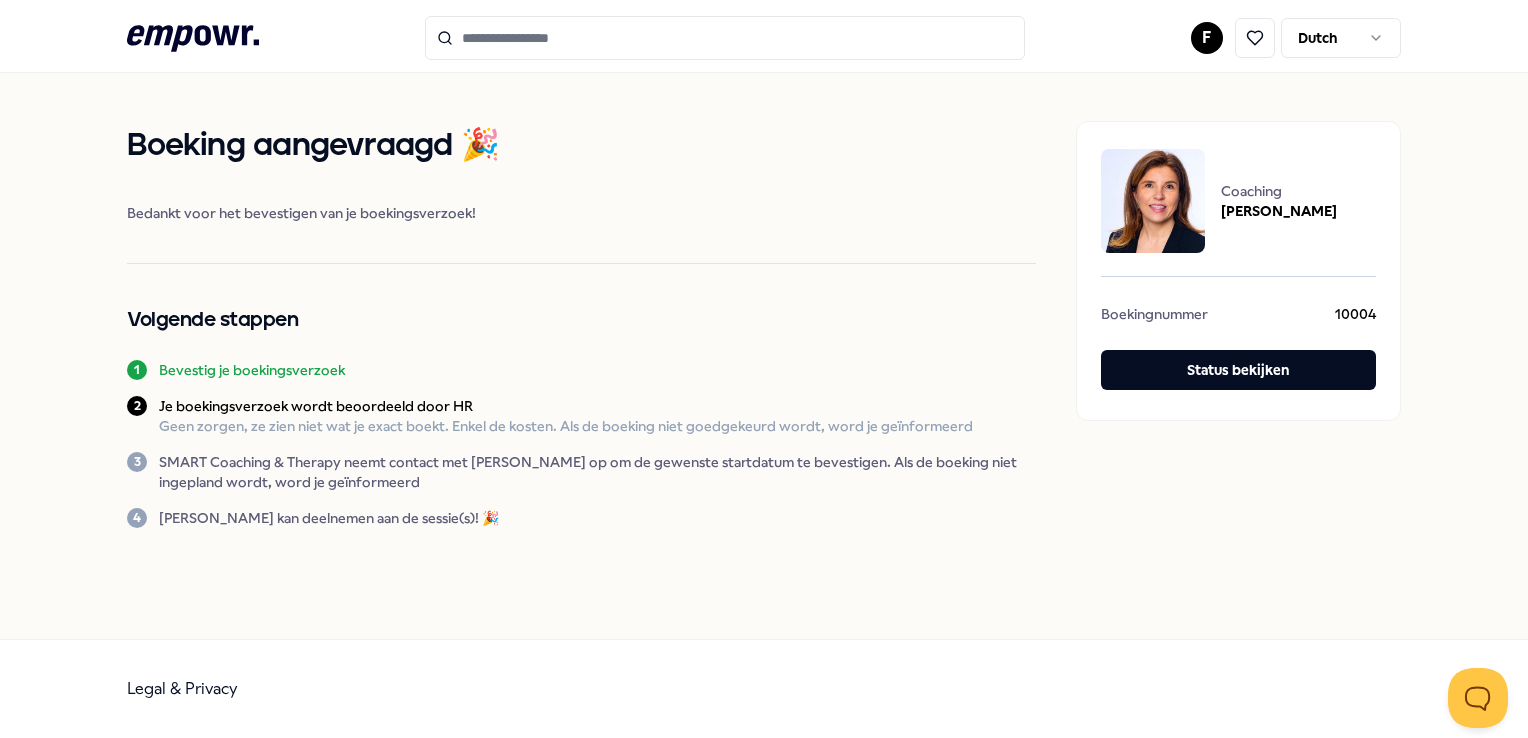 scroll, scrollTop: 0, scrollLeft: 0, axis: both 